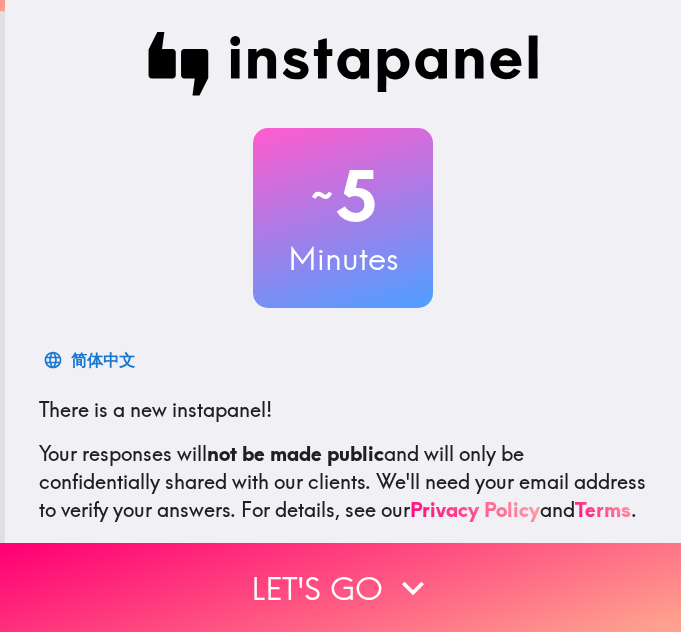 scroll, scrollTop: 0, scrollLeft: 0, axis: both 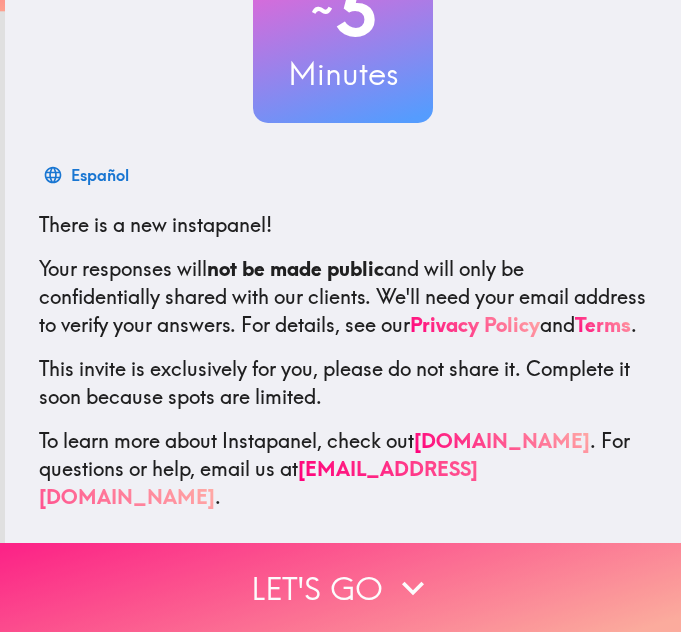 click on "Let's go" at bounding box center (340, 587) 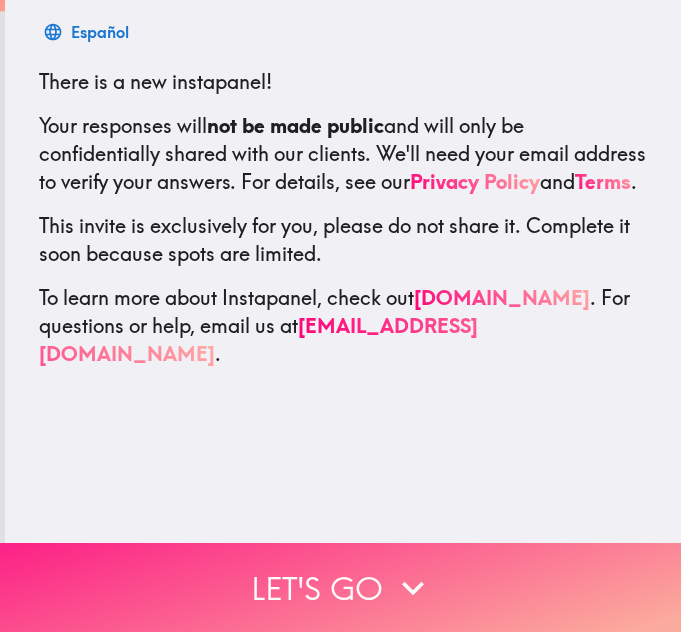 scroll, scrollTop: 0, scrollLeft: 0, axis: both 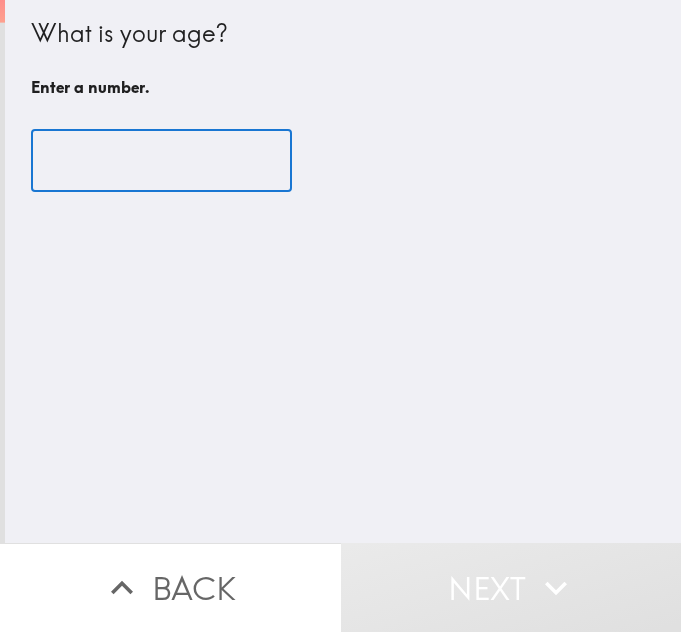 click at bounding box center (161, 161) 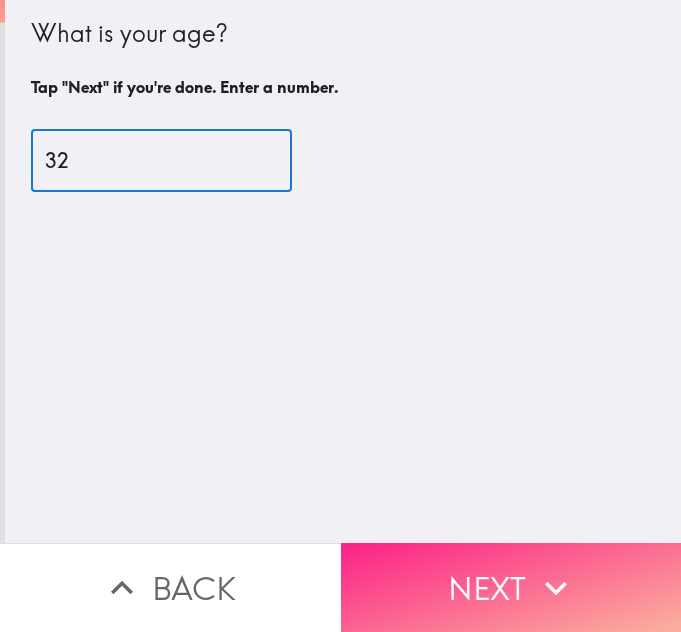 type on "32" 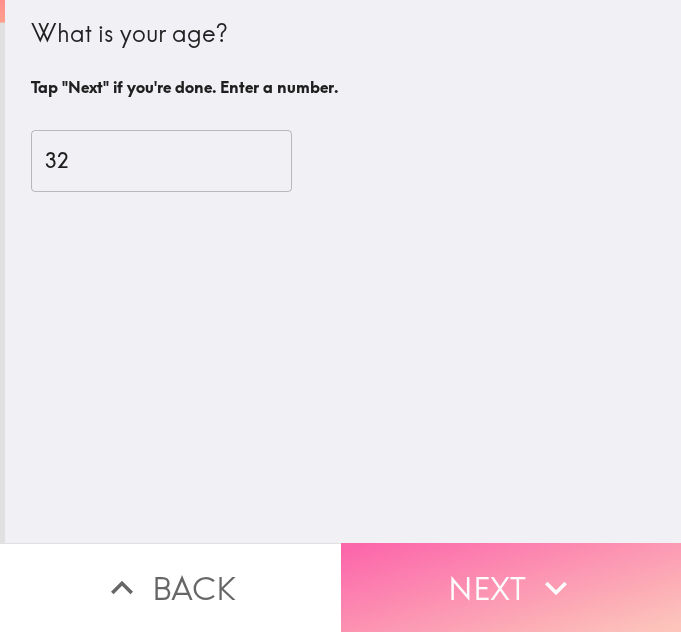 click on "Next" at bounding box center [511, 587] 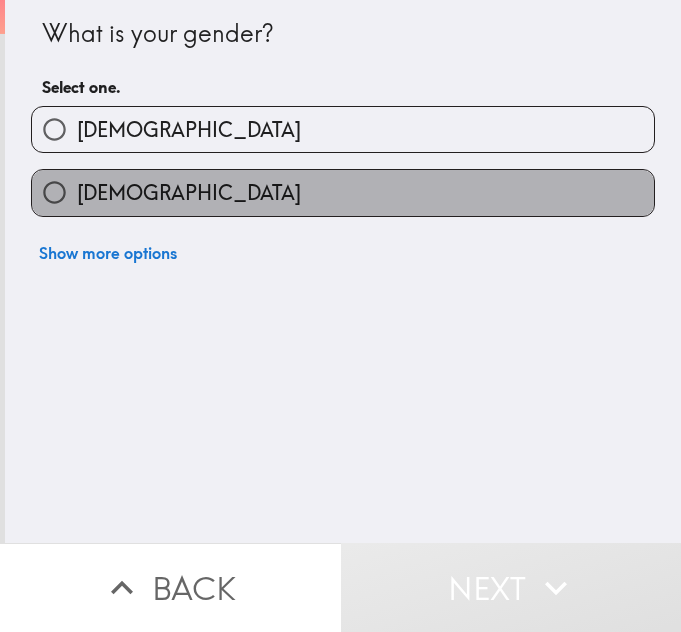 click on "[DEMOGRAPHIC_DATA]" at bounding box center (343, 192) 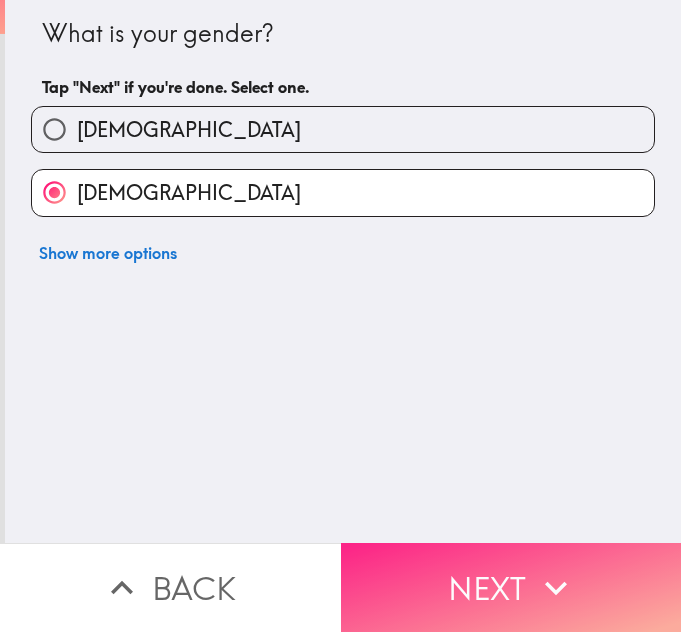 click on "Next" at bounding box center (511, 587) 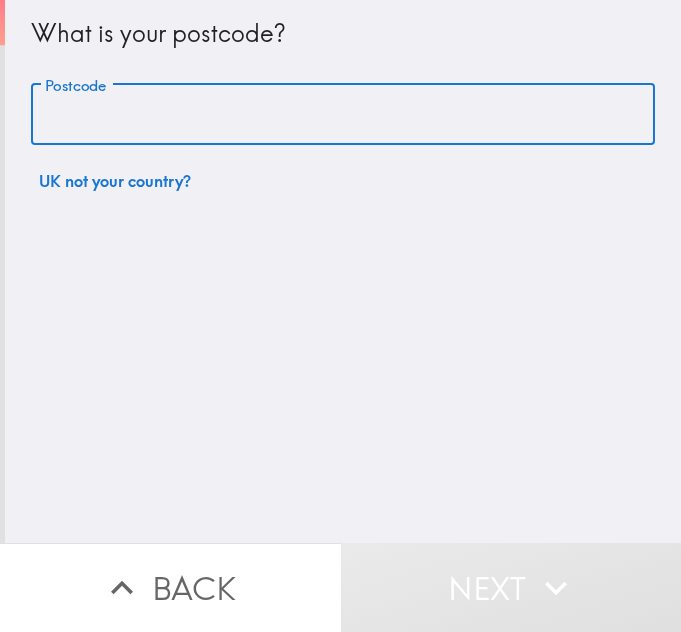 click on "Postcode" at bounding box center (343, 115) 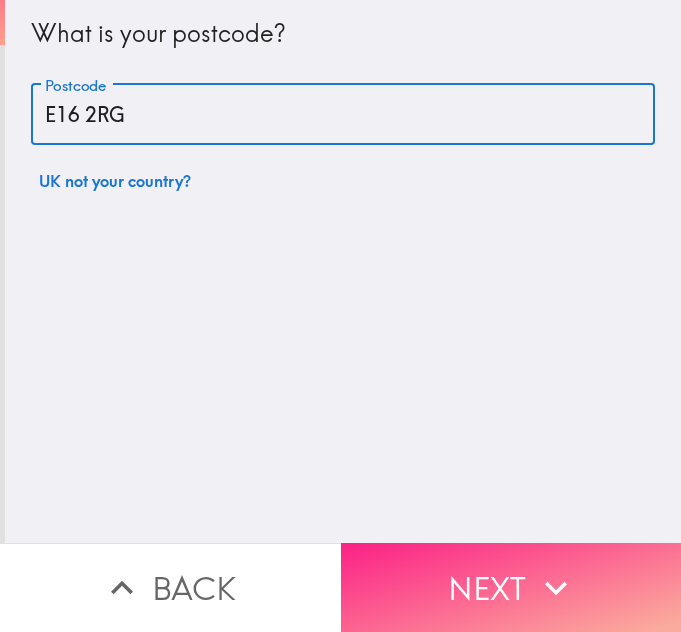 type on "E16 2RG" 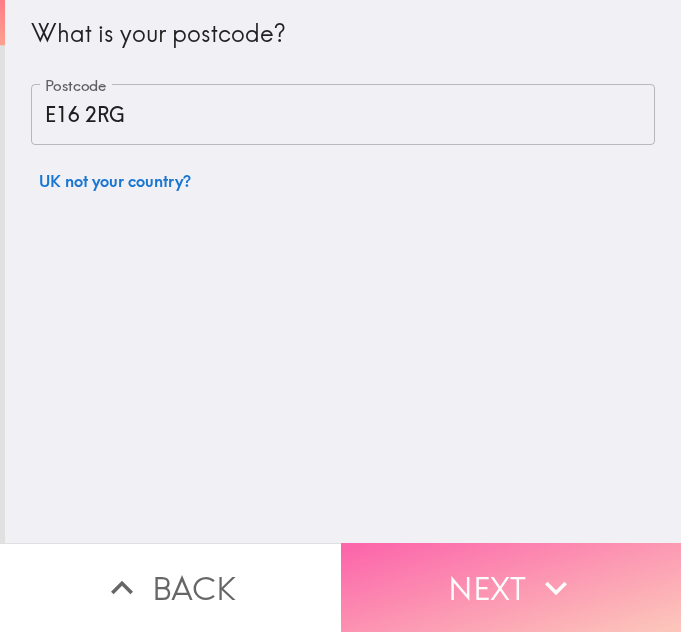 click on "Next" at bounding box center [511, 587] 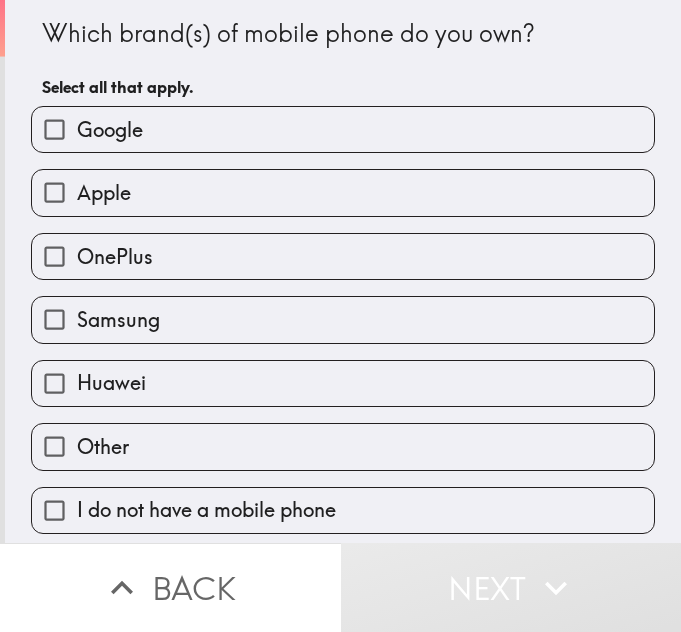 click on "Samsung" at bounding box center [343, 319] 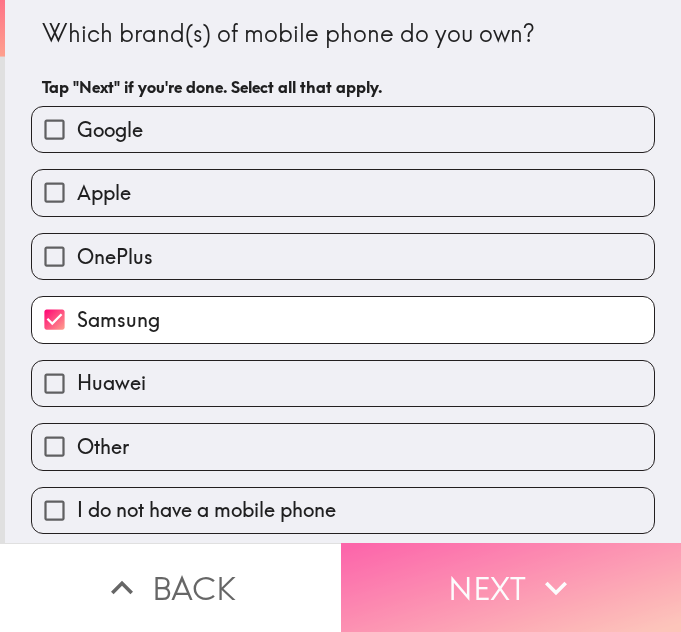 click on "Next" at bounding box center (511, 587) 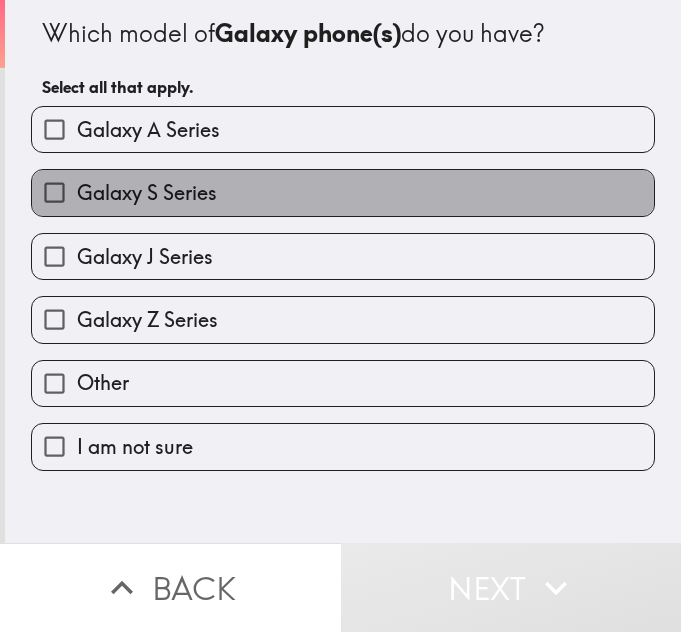 click on "Galaxy S Series" at bounding box center (343, 192) 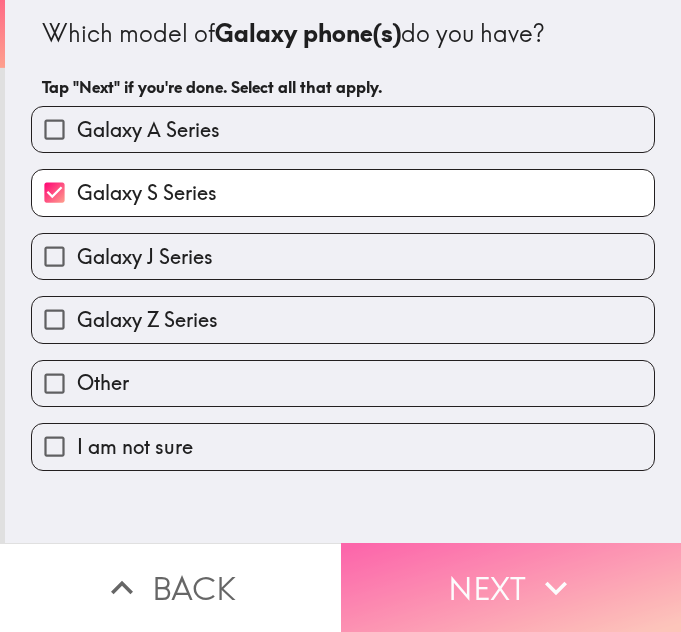 click on "Next" at bounding box center [511, 587] 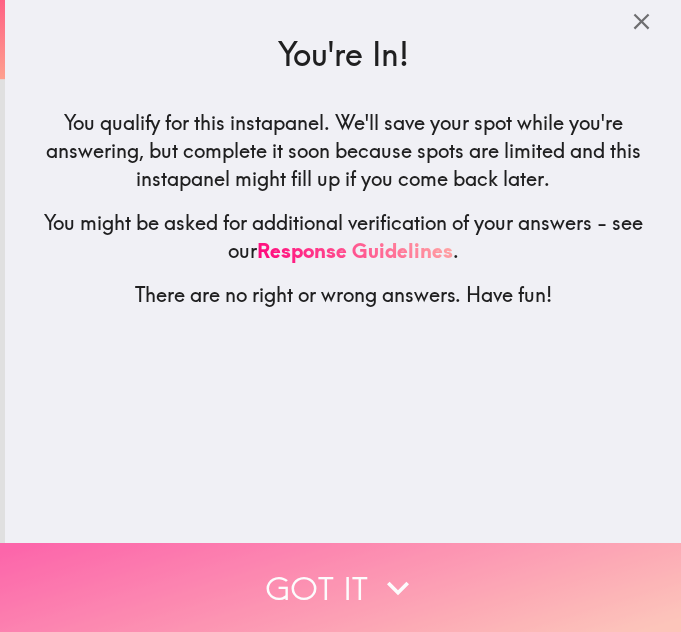 click on "Got it" at bounding box center (340, 587) 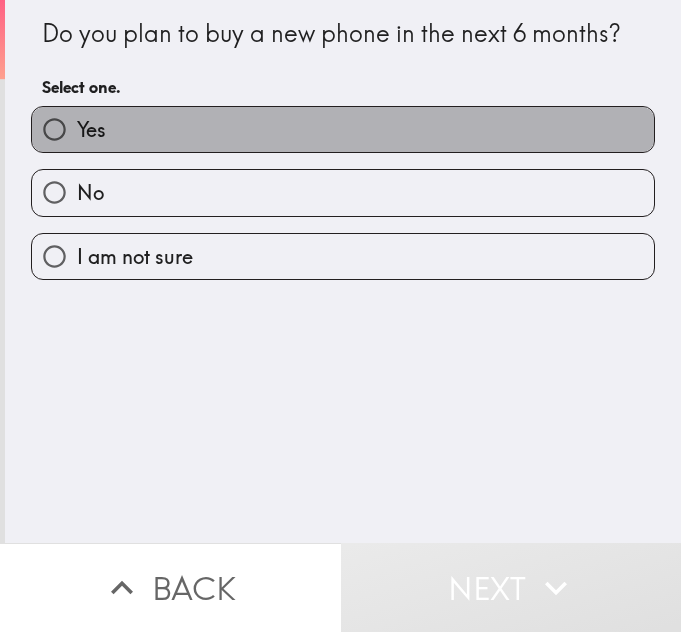click on "Yes" at bounding box center [343, 129] 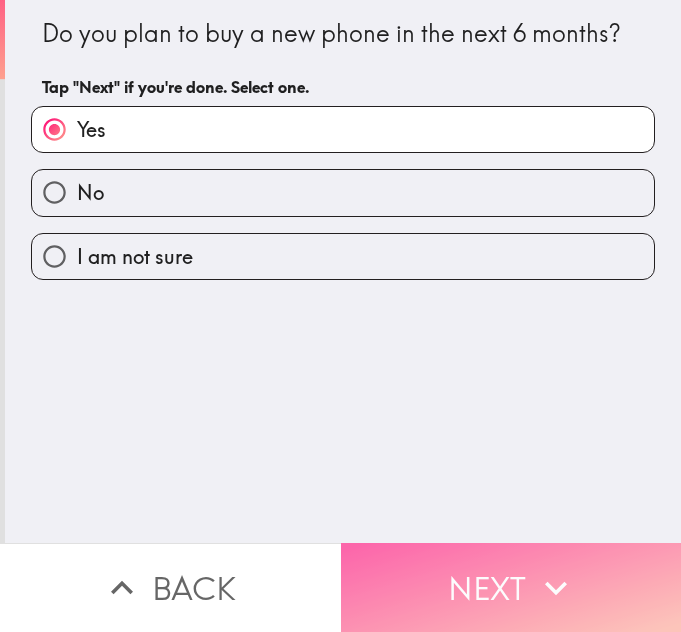 click on "Next" at bounding box center (511, 587) 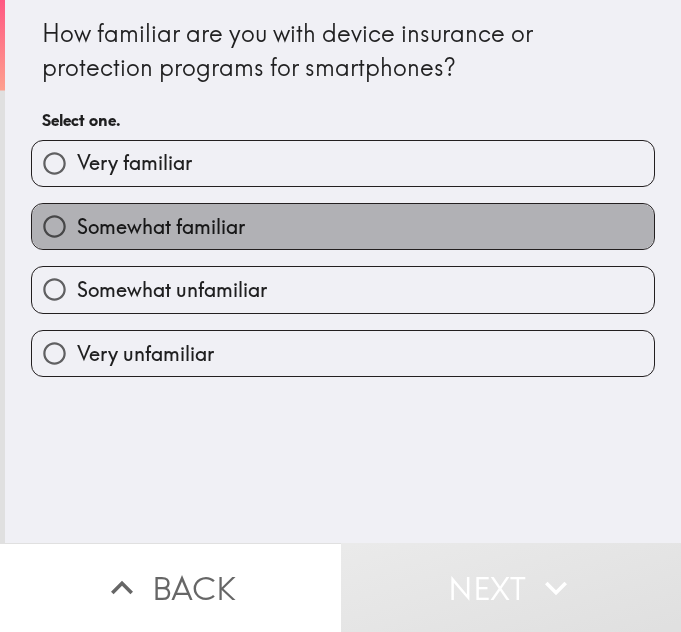 click on "Somewhat familiar" at bounding box center [343, 226] 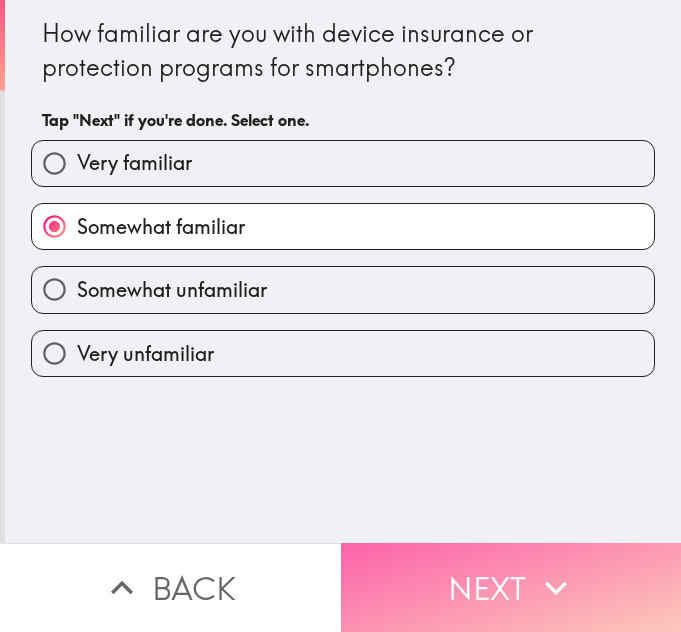 click 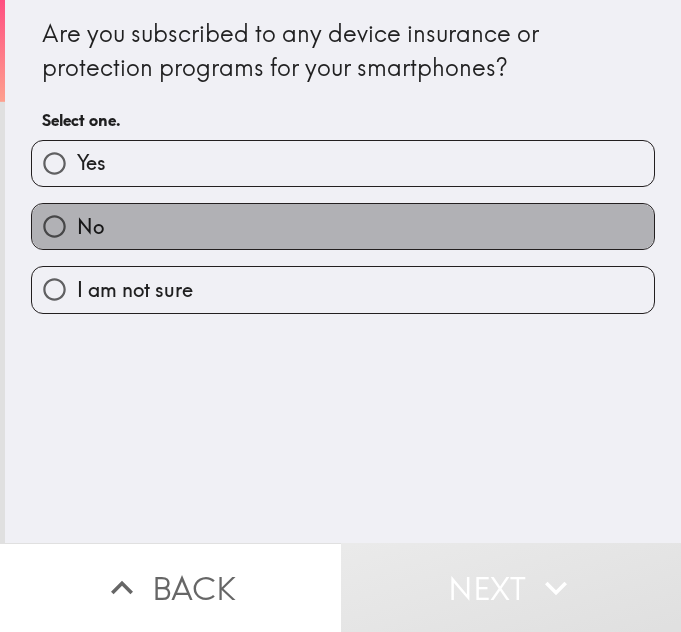 click on "No" at bounding box center (343, 226) 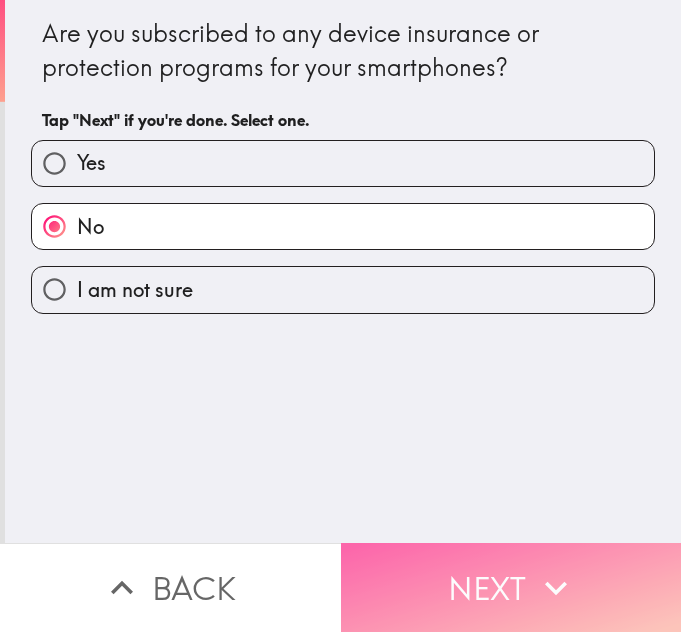 click on "Next" at bounding box center [511, 587] 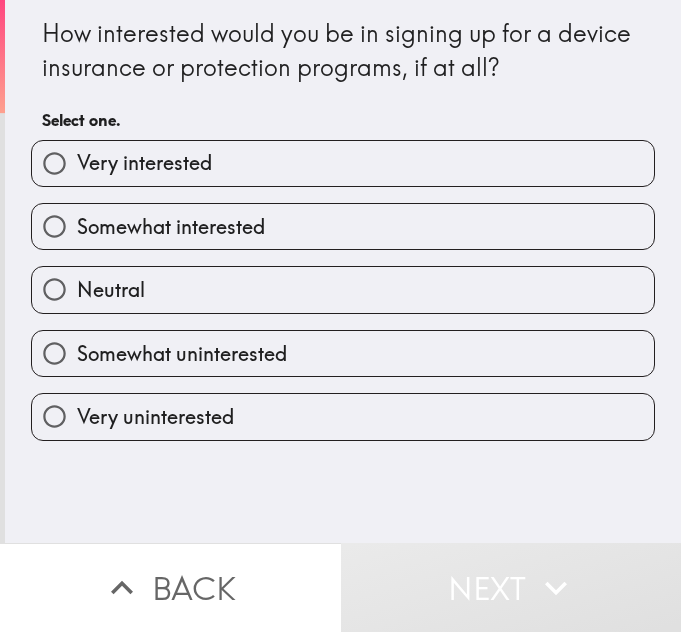 click on "Very interested" at bounding box center [343, 163] 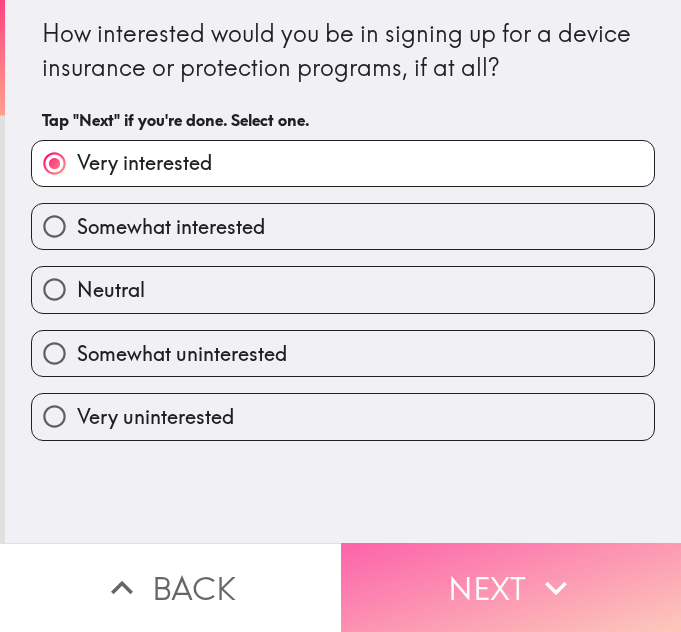 click on "Next" at bounding box center [511, 587] 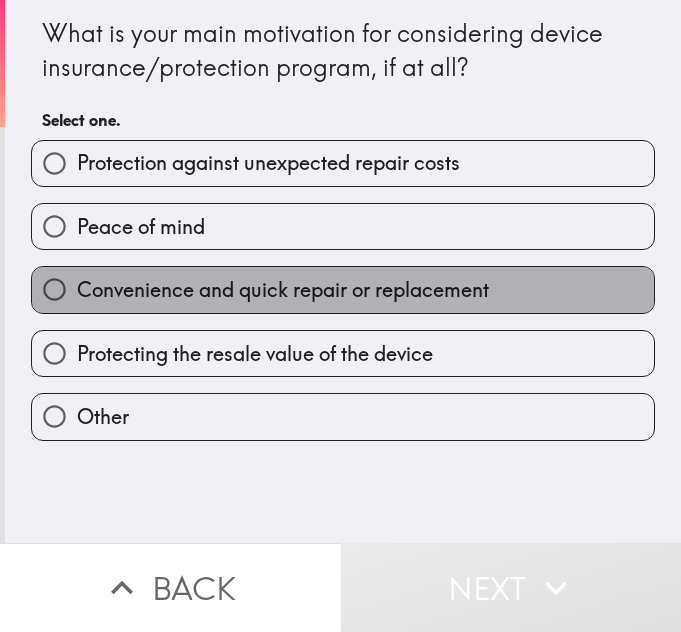 click on "Convenience and quick repair or replacement" at bounding box center (343, 289) 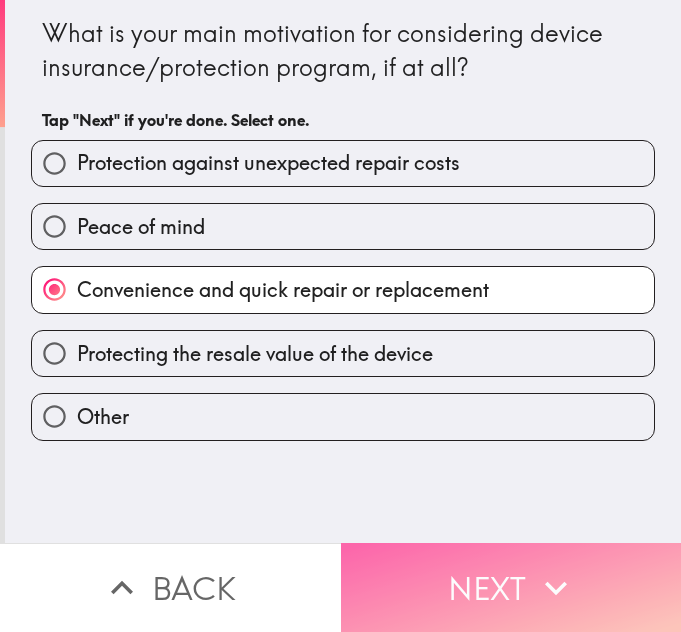 click on "Next" at bounding box center [511, 587] 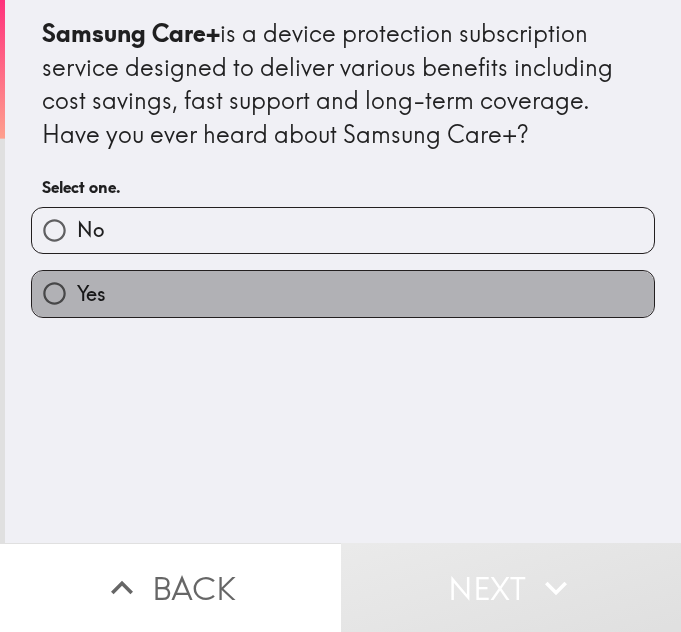 click on "Yes" at bounding box center (343, 293) 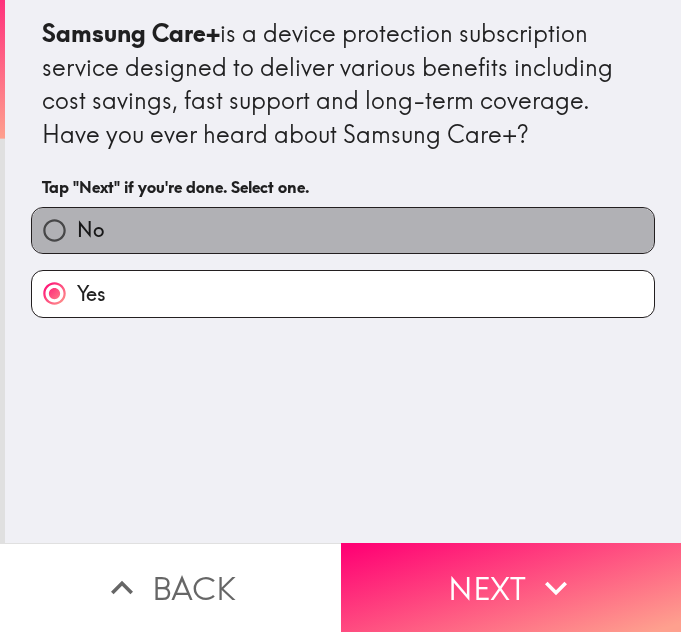 click on "No" at bounding box center (343, 230) 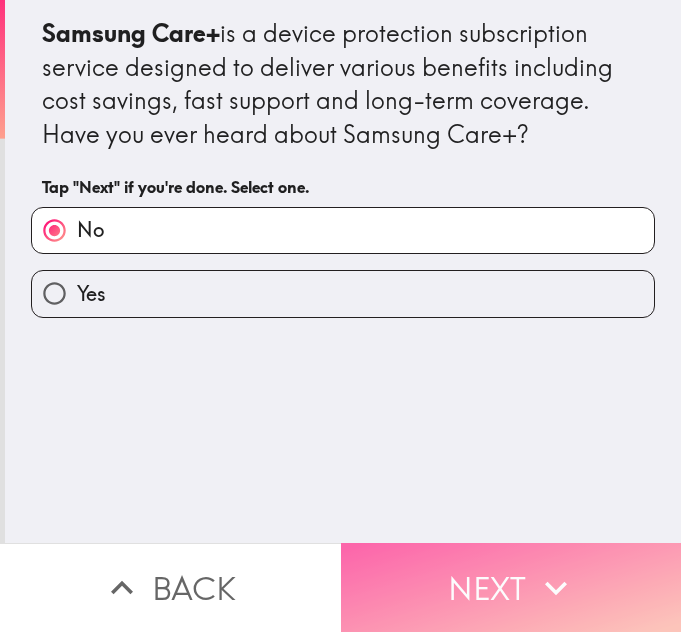 click on "Next" at bounding box center (511, 587) 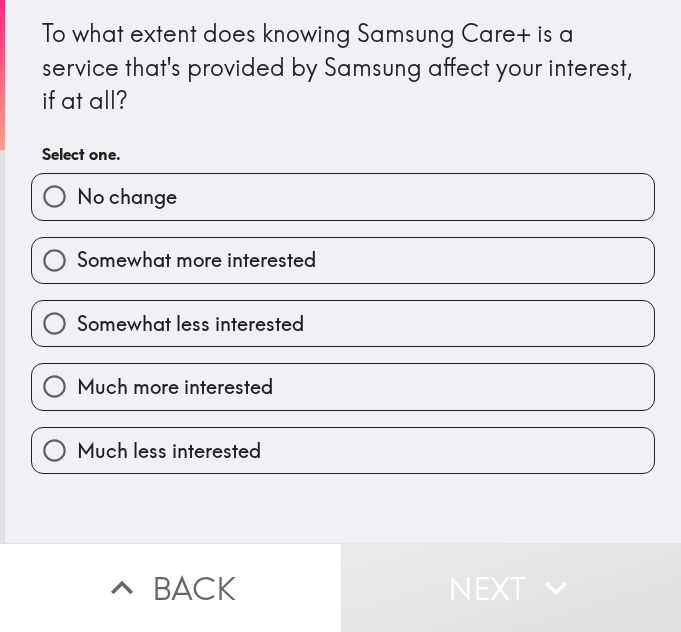 click on "Much more interested" at bounding box center [175, 387] 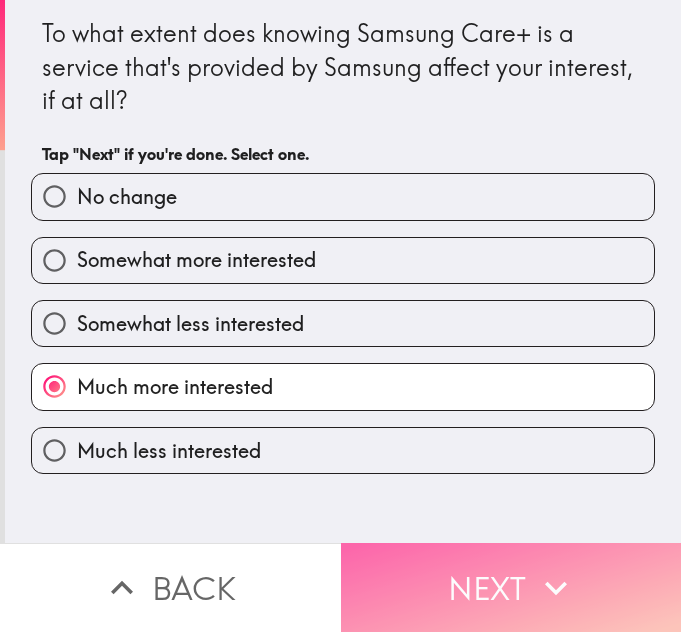 click on "Next" at bounding box center [511, 587] 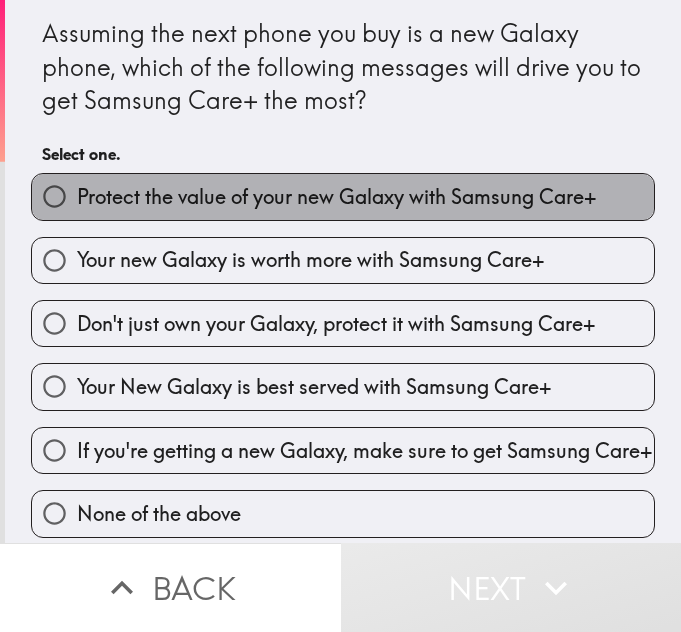 click on "Protect the value of your new Galaxy with Samsung Care+" at bounding box center [336, 197] 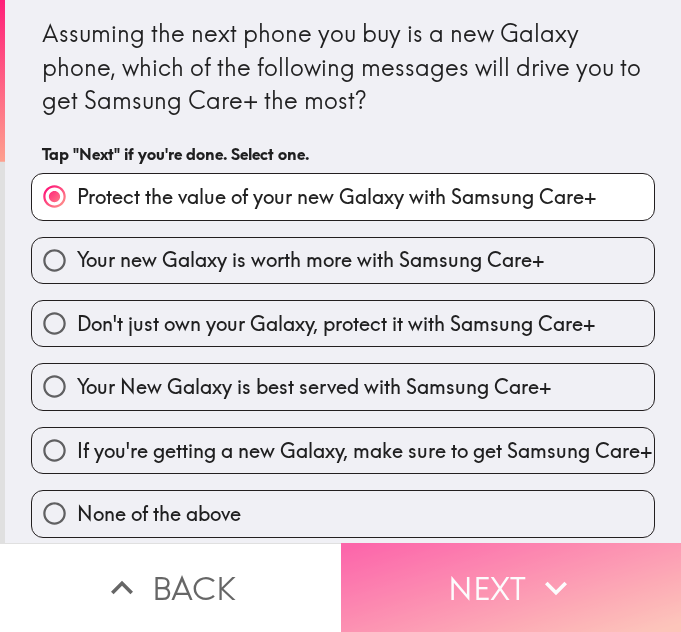click on "Next" at bounding box center (511, 587) 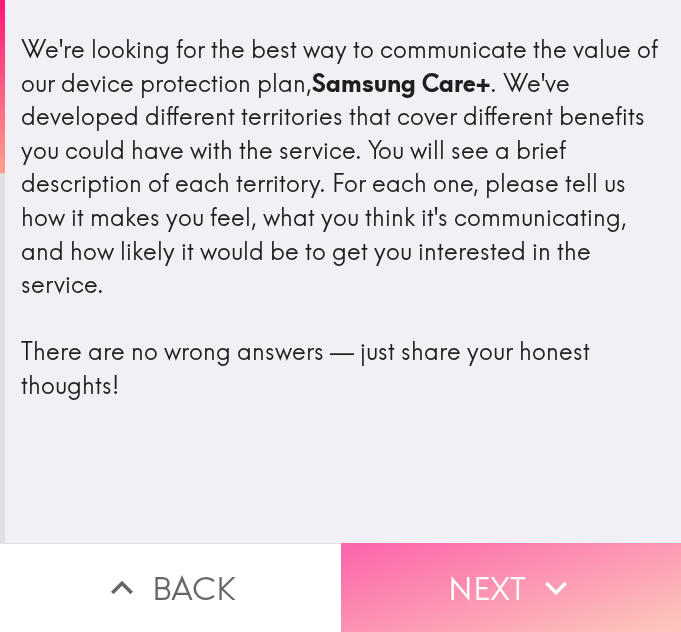 click on "Next" at bounding box center [511, 587] 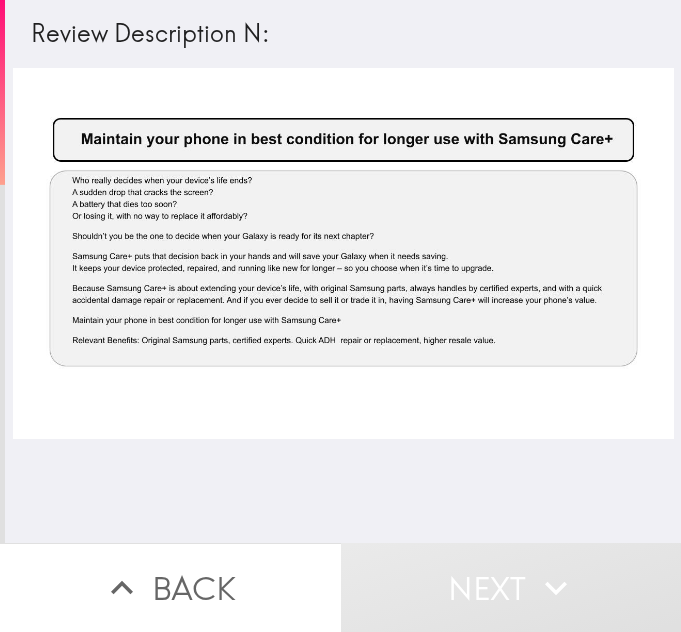 click at bounding box center [343, 254] 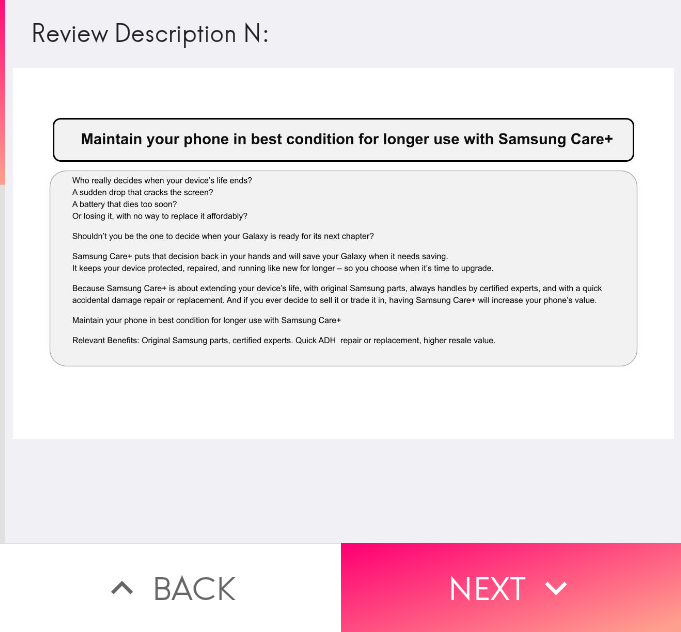 click at bounding box center (343, 254) 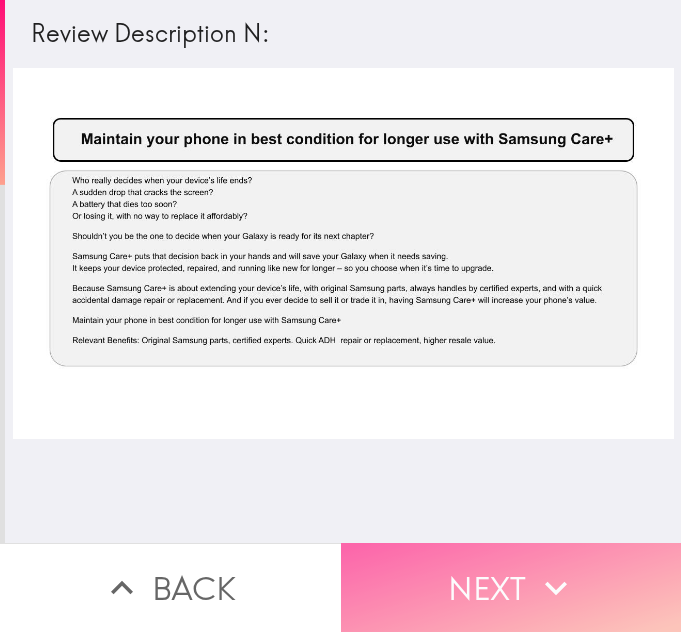 click on "Next" at bounding box center [511, 587] 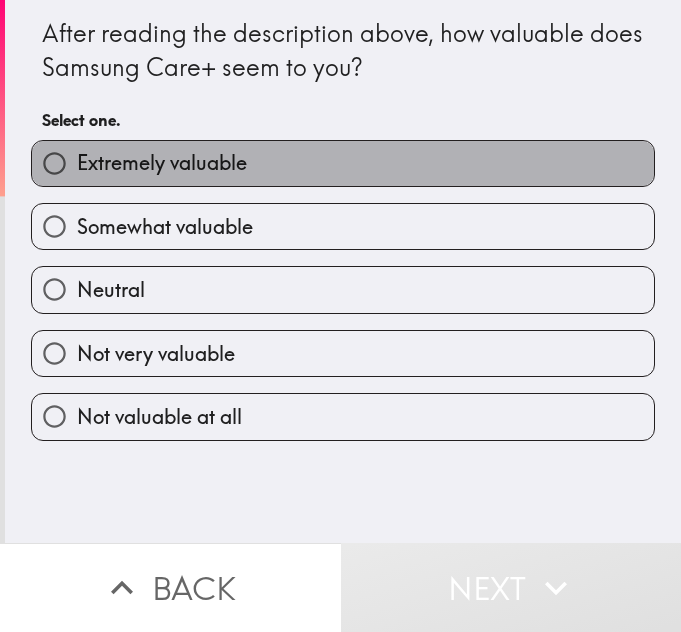 click on "Extremely valuable" at bounding box center (162, 163) 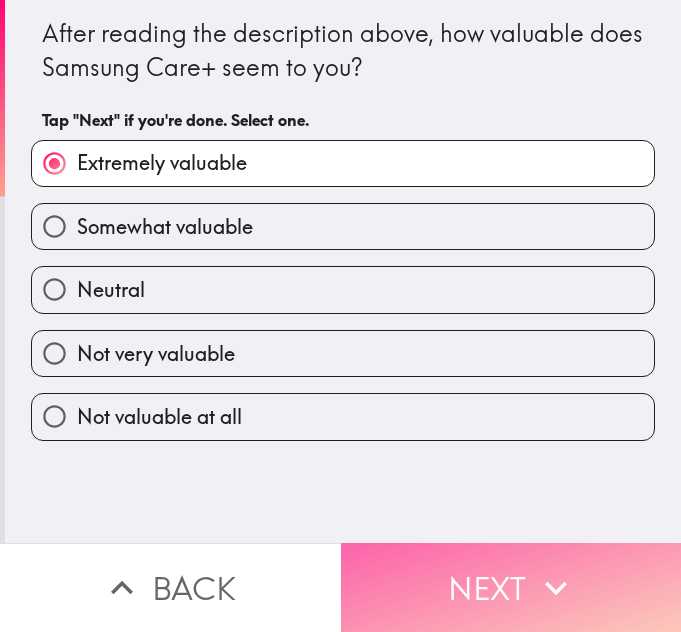 click on "Next" at bounding box center (511, 587) 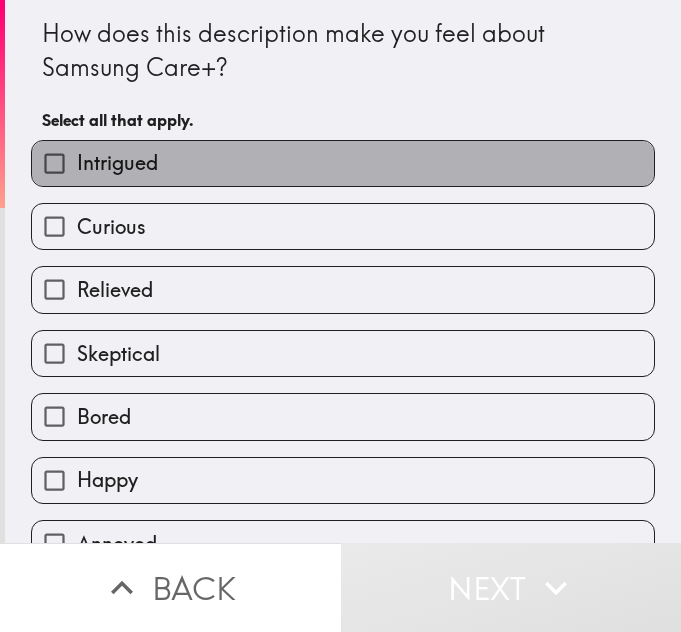 click on "Intrigued" at bounding box center [343, 163] 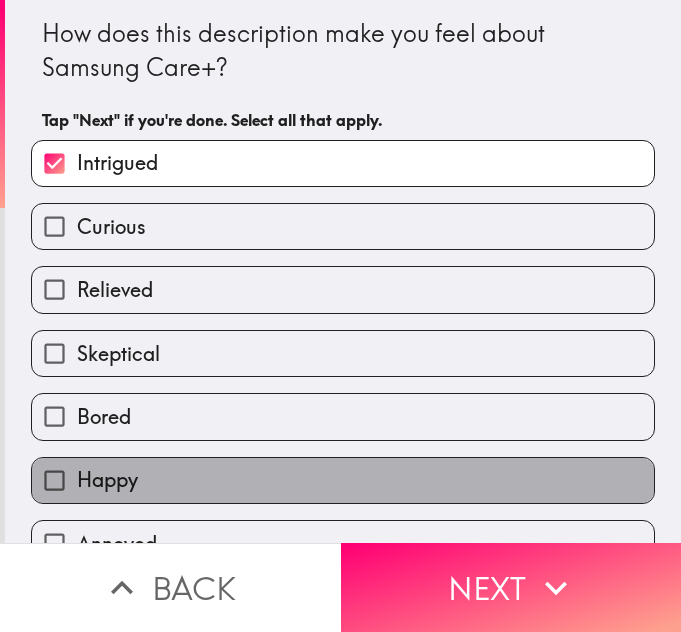 click on "Happy" at bounding box center (343, 480) 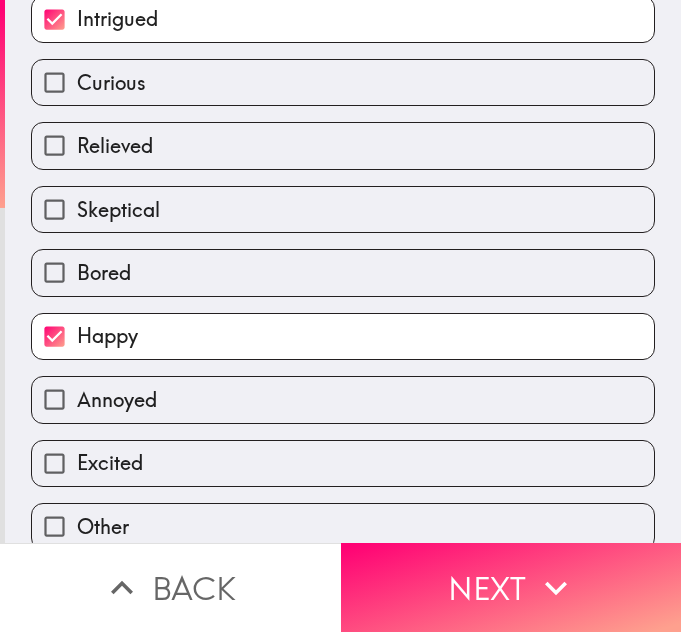 scroll, scrollTop: 166, scrollLeft: 0, axis: vertical 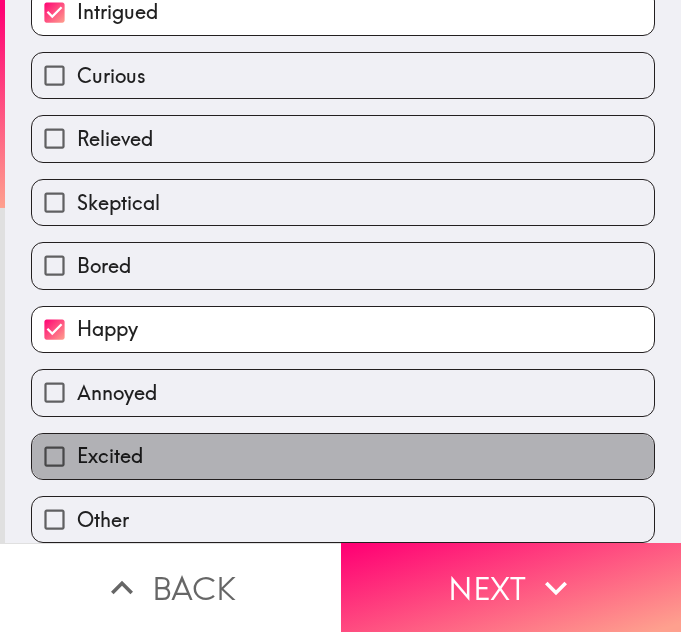 click on "Excited" at bounding box center [343, 456] 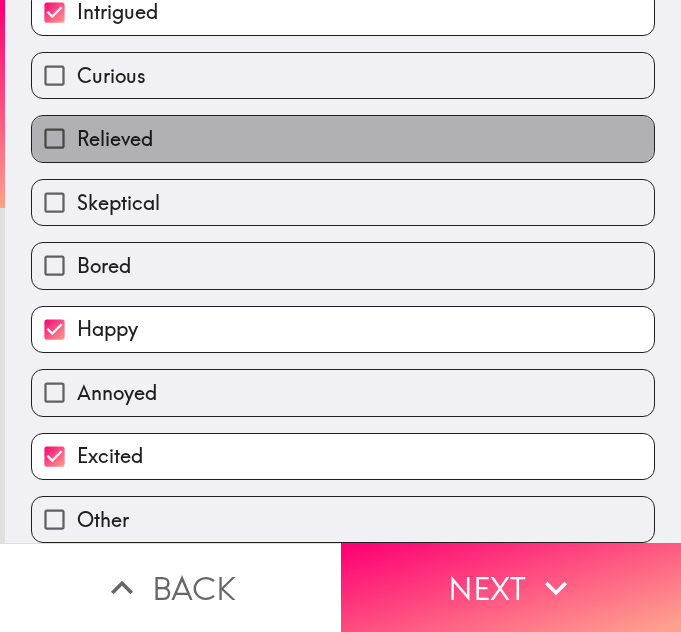 click on "Relieved" at bounding box center [343, 138] 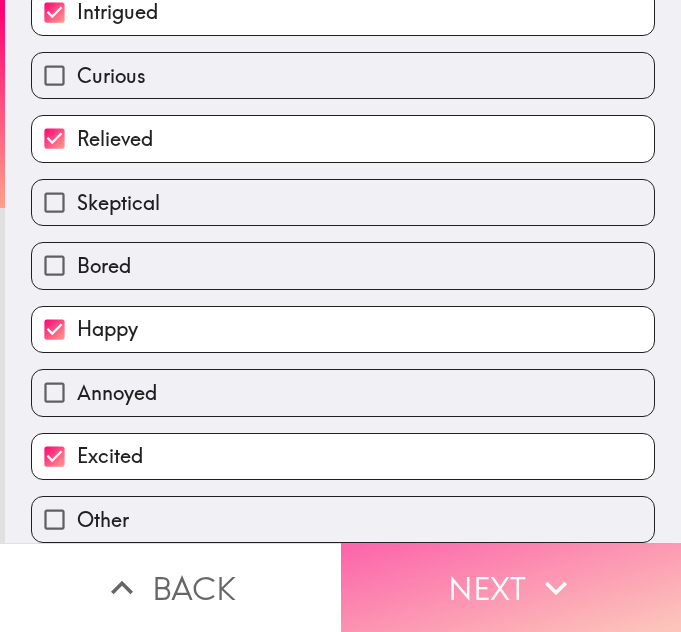 click on "Next" at bounding box center (511, 587) 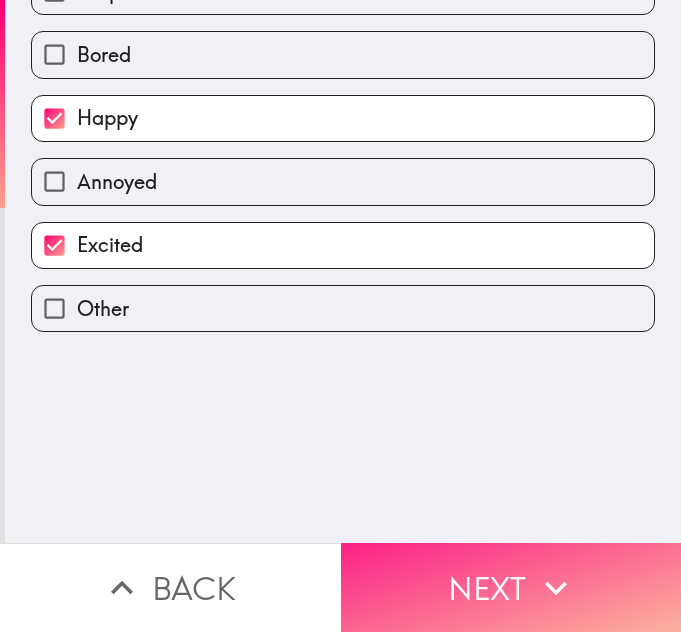 scroll, scrollTop: 0, scrollLeft: 0, axis: both 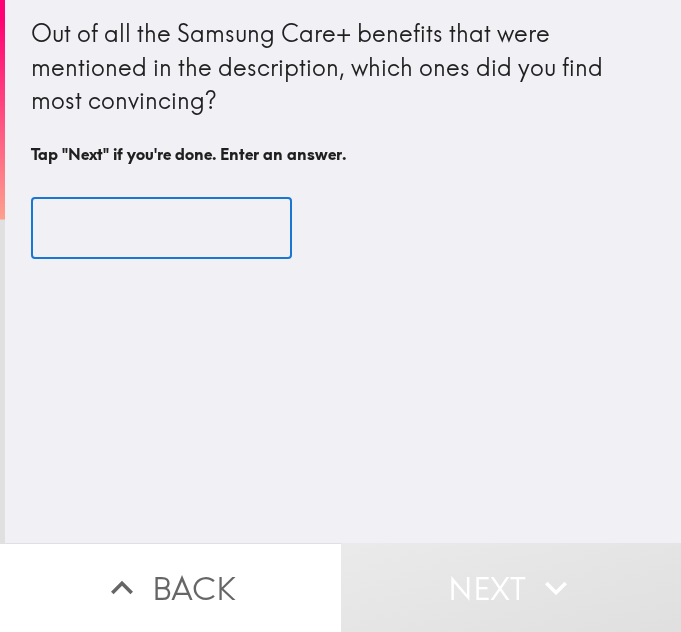 click at bounding box center [161, 228] 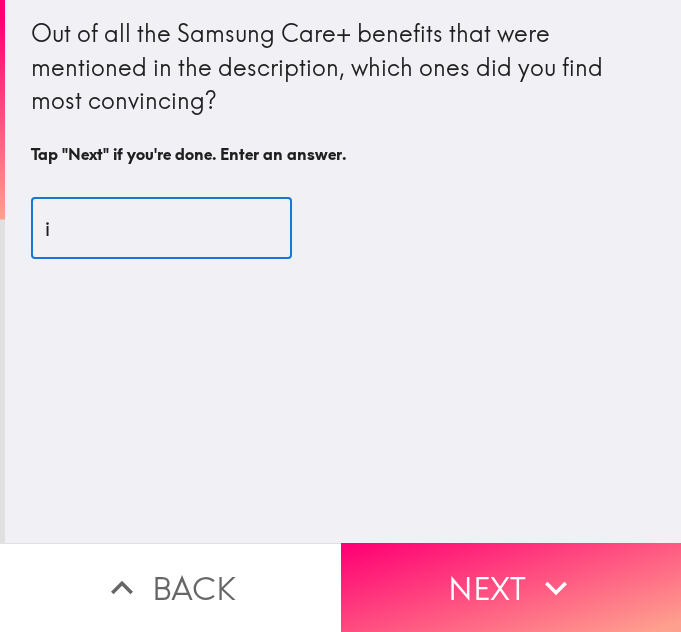 type on "i" 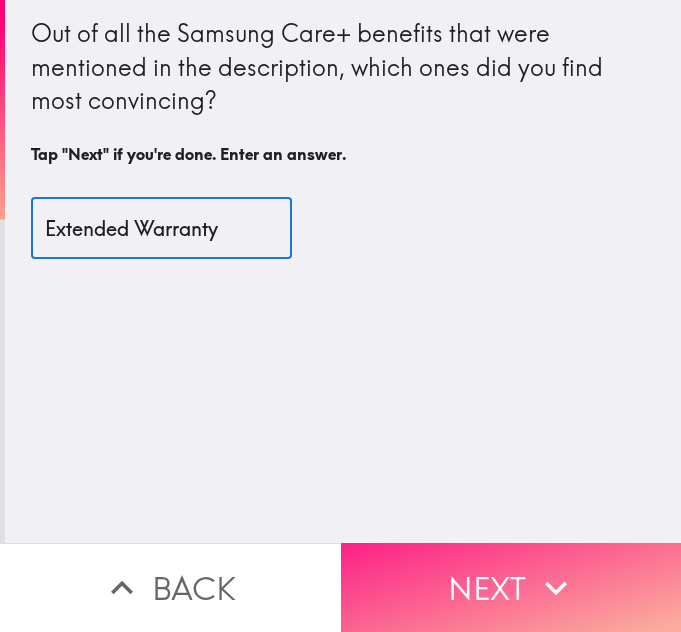 type on "Extended Warranty" 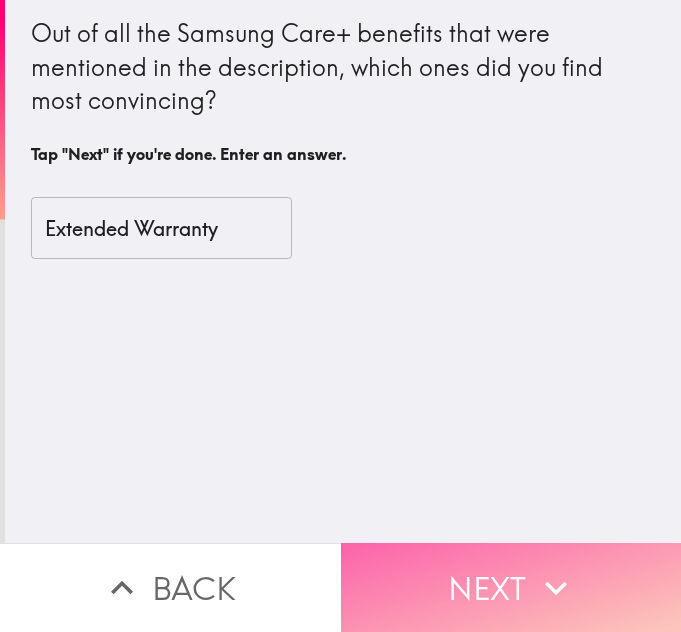 click on "Next" at bounding box center (511, 587) 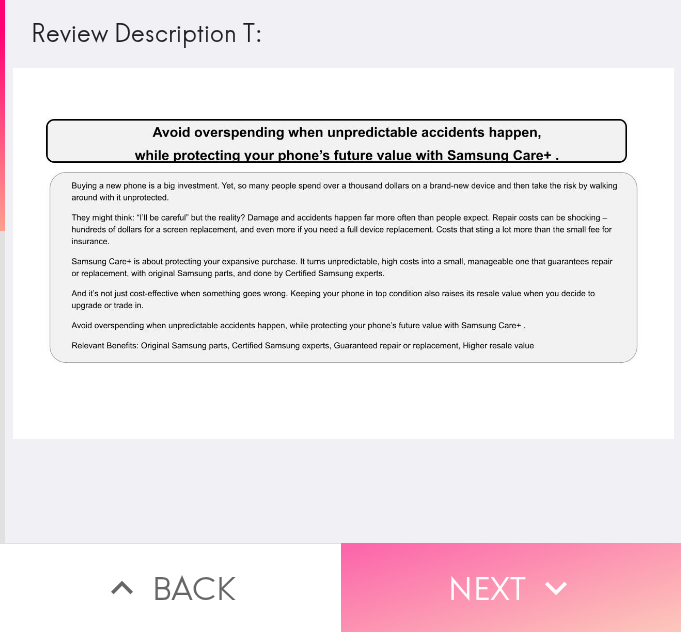 click on "Next" at bounding box center (511, 587) 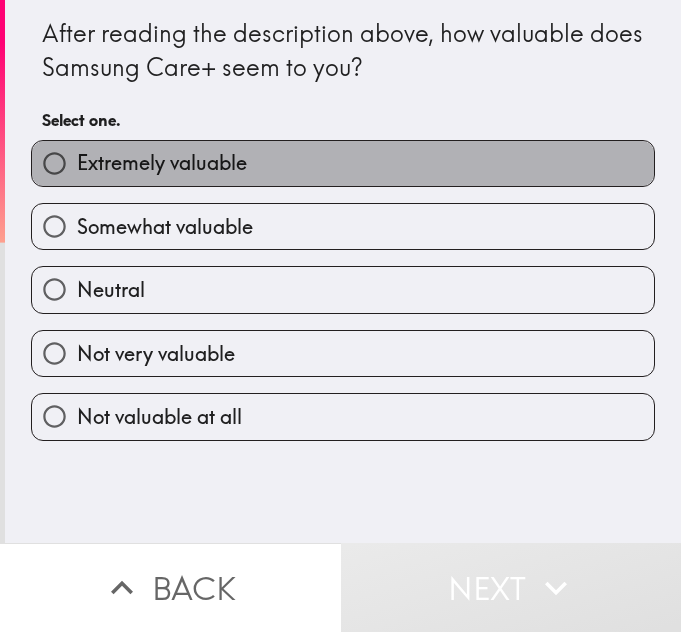 click on "Extremely valuable" at bounding box center [343, 163] 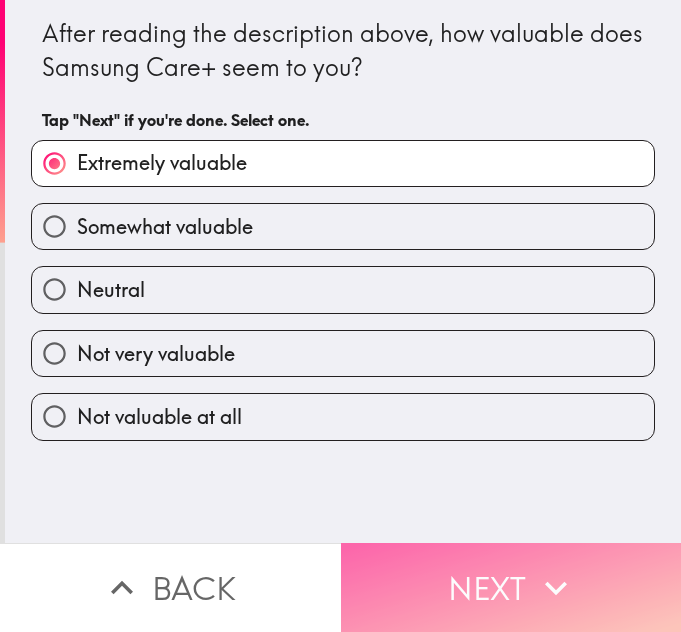 click on "Next" at bounding box center [511, 587] 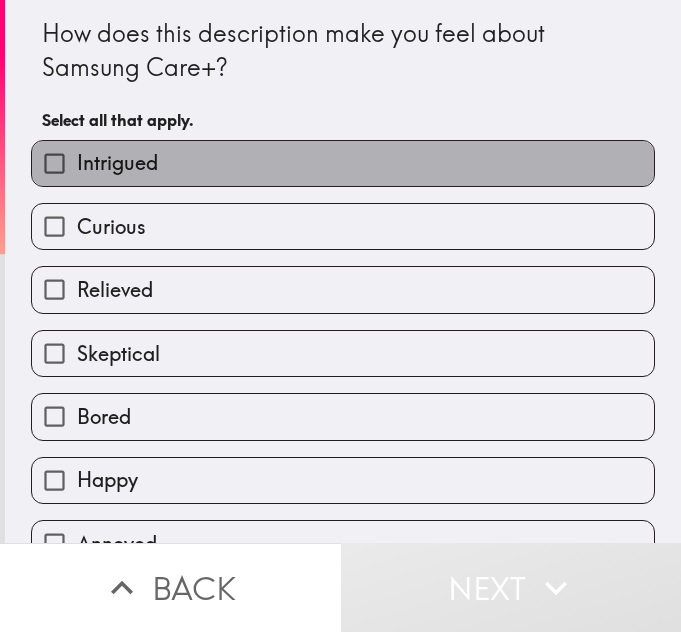 click on "Intrigued" at bounding box center [343, 163] 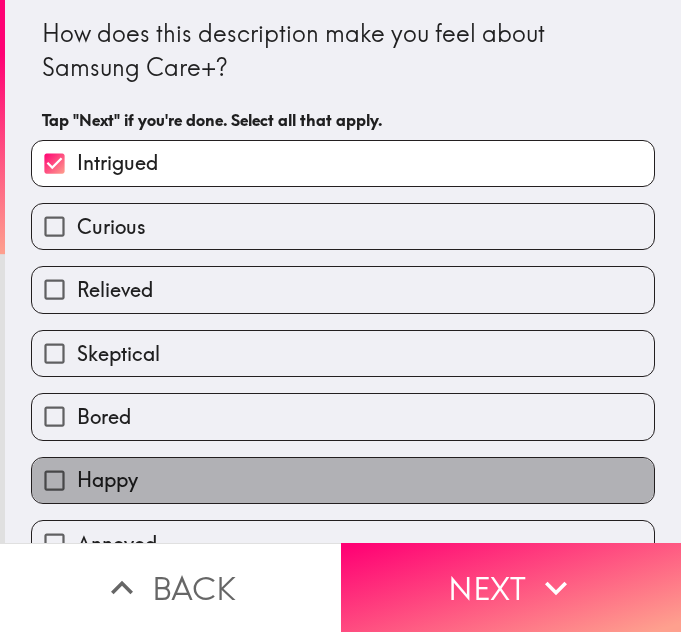 click on "Happy" at bounding box center (343, 480) 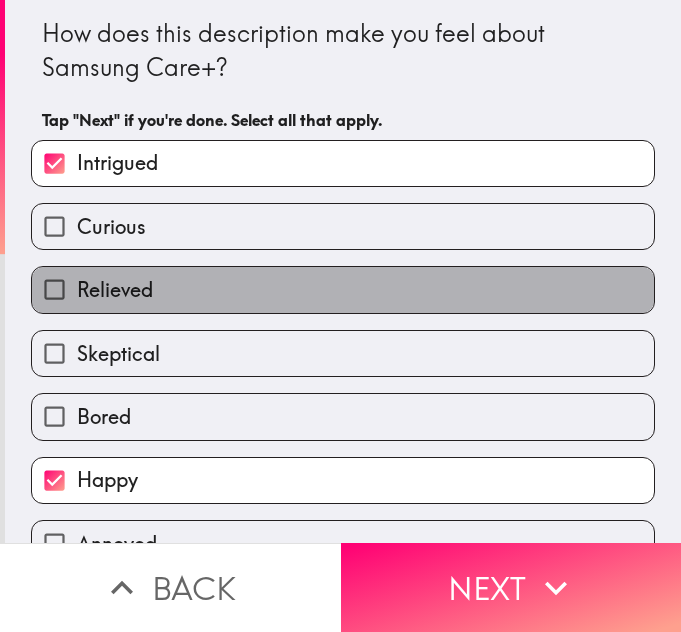 click on "Relieved" at bounding box center (343, 289) 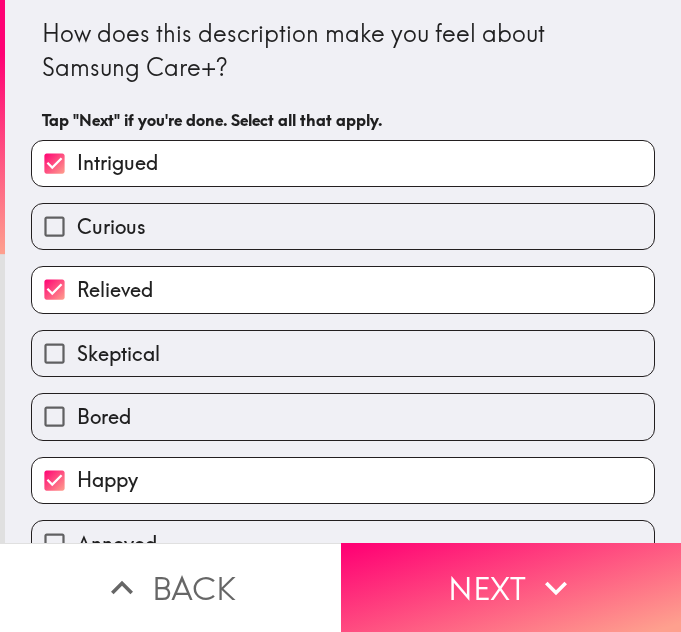 scroll, scrollTop: 166, scrollLeft: 0, axis: vertical 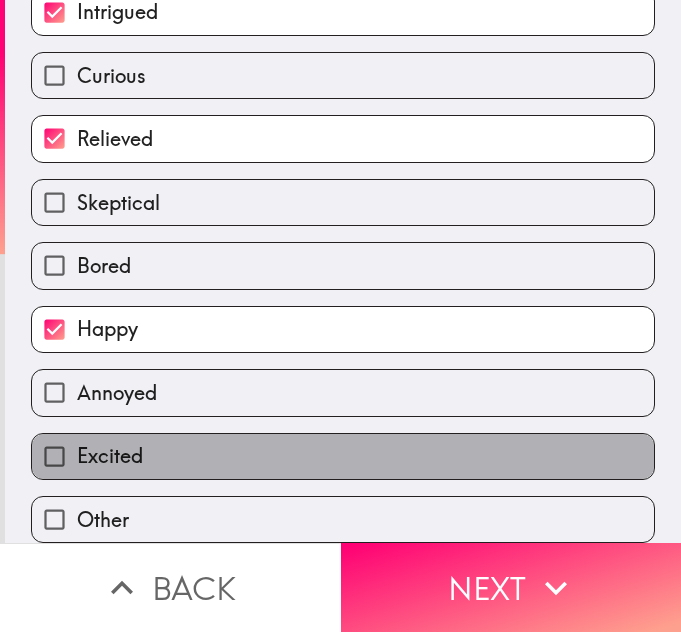 click on "Excited" at bounding box center (343, 456) 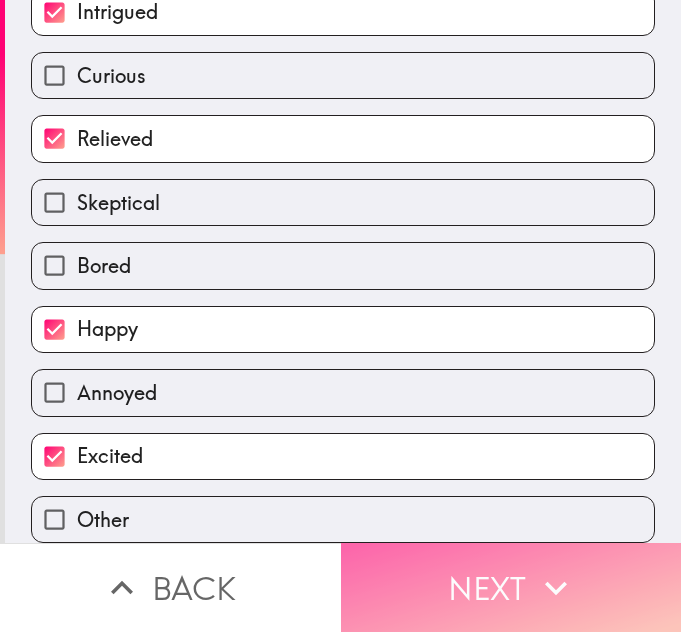 click on "Next" at bounding box center (511, 587) 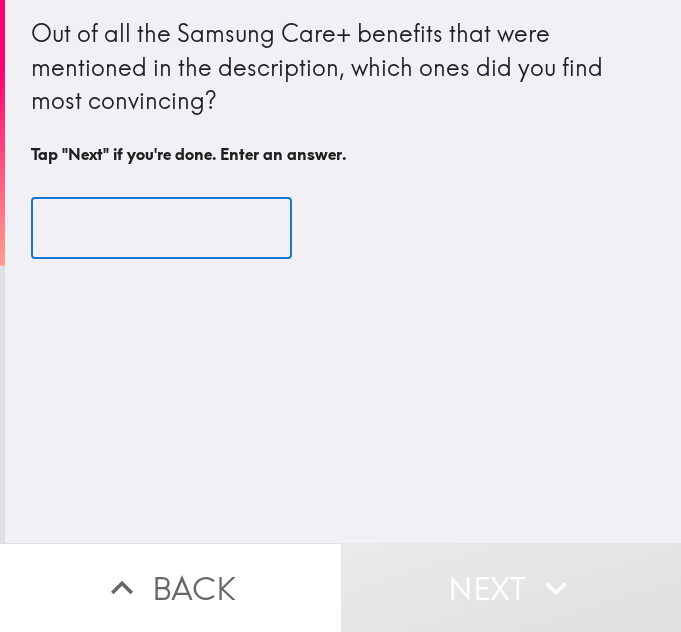click at bounding box center (161, 228) 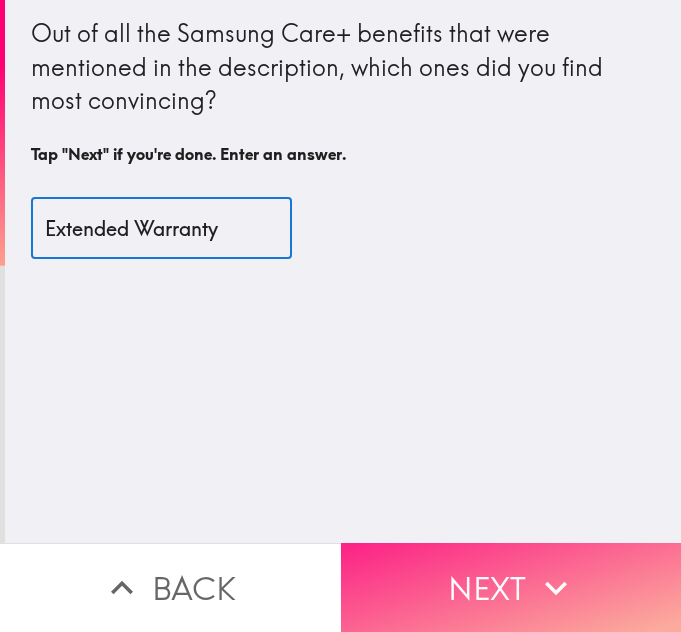 type on "Extended Warranty" 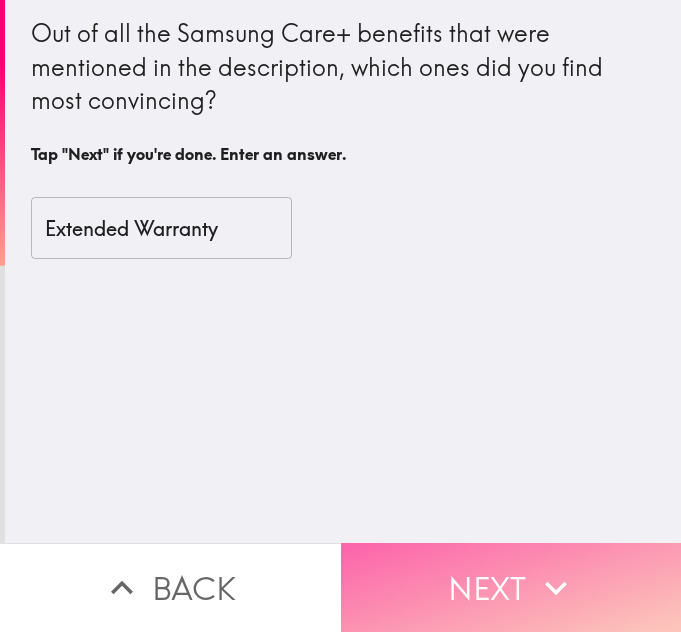 click on "Next" at bounding box center [511, 587] 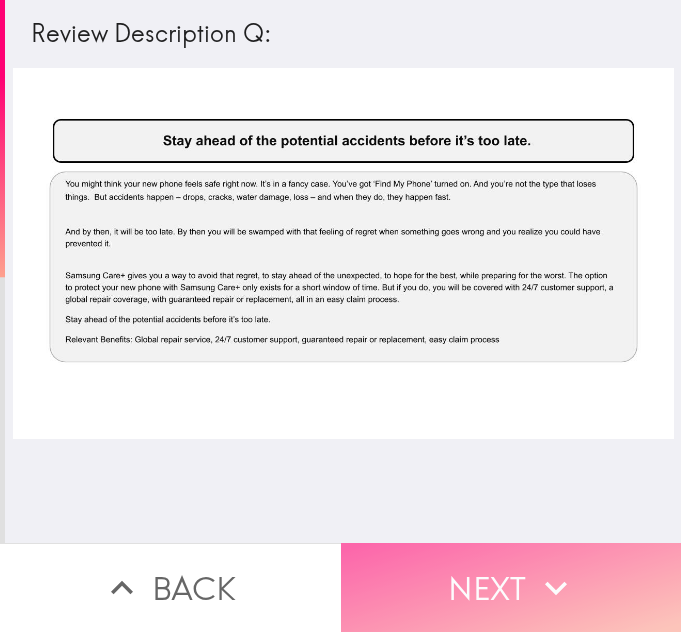 click 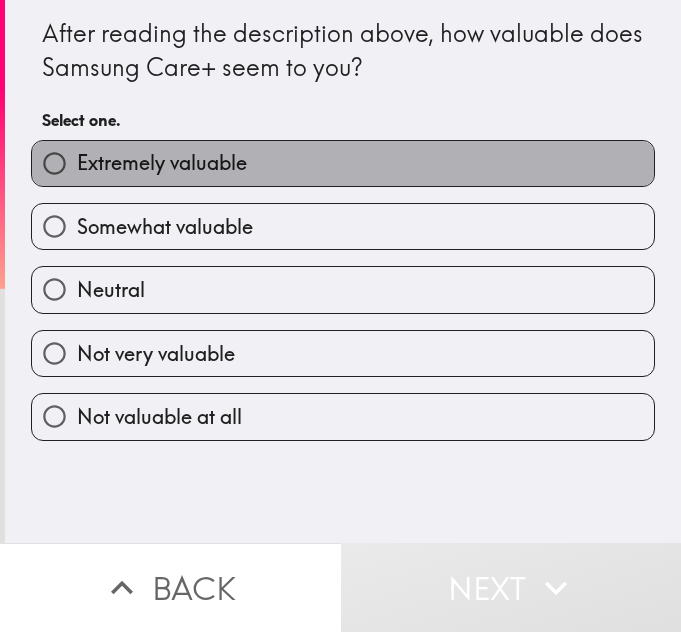 click on "Extremely valuable" at bounding box center [343, 163] 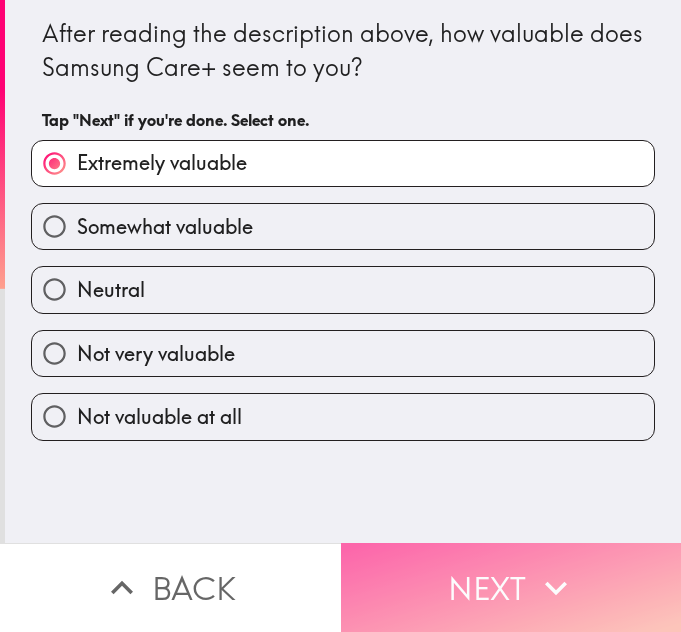 click on "Next" at bounding box center (511, 587) 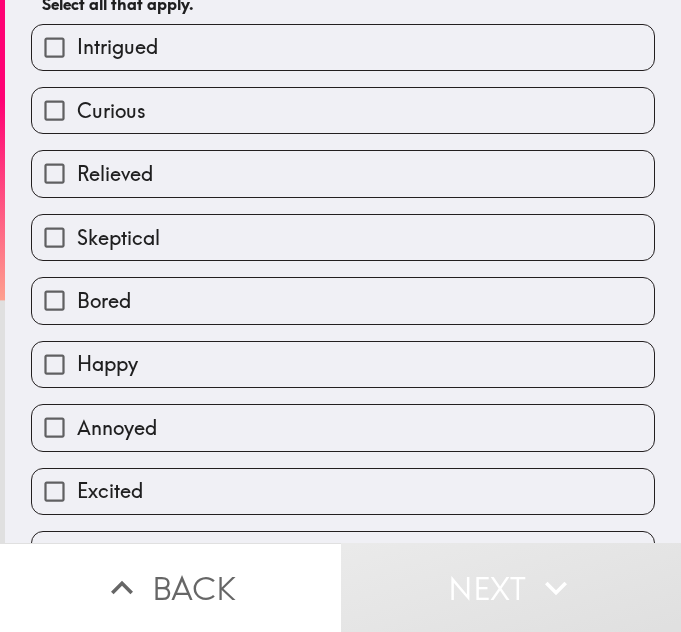 scroll, scrollTop: 114, scrollLeft: 0, axis: vertical 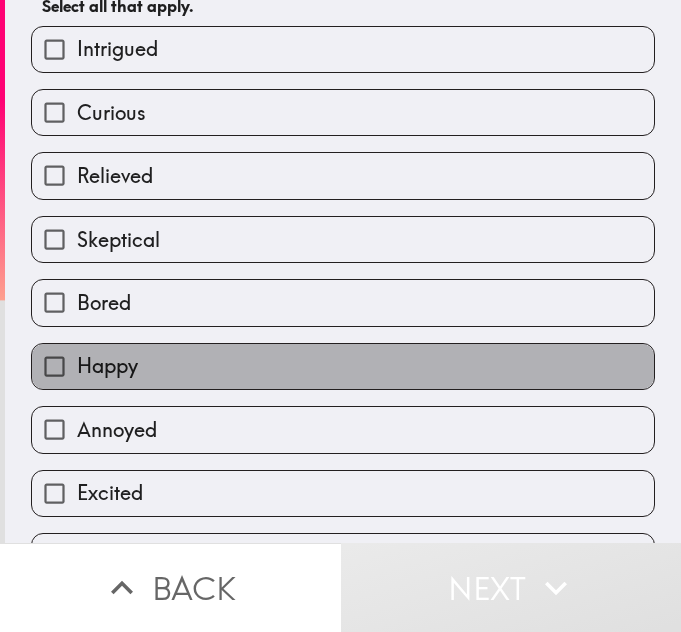 click on "Happy" at bounding box center [107, 366] 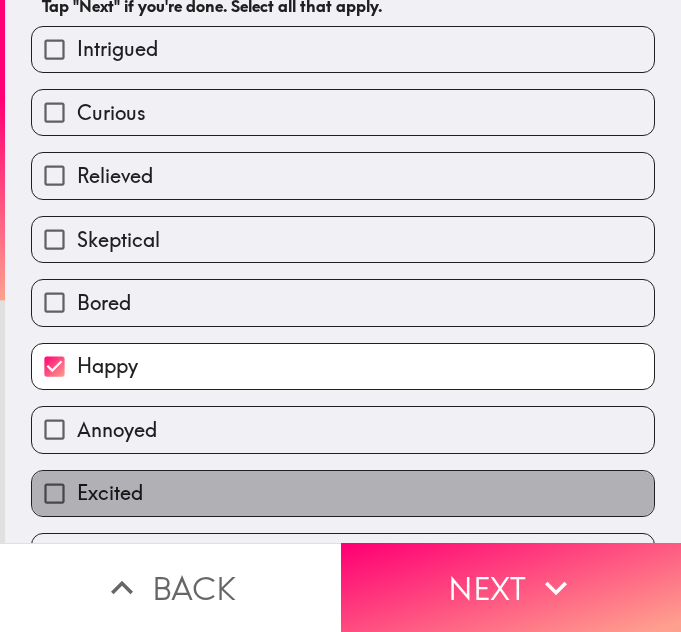 click on "Excited" at bounding box center (110, 493) 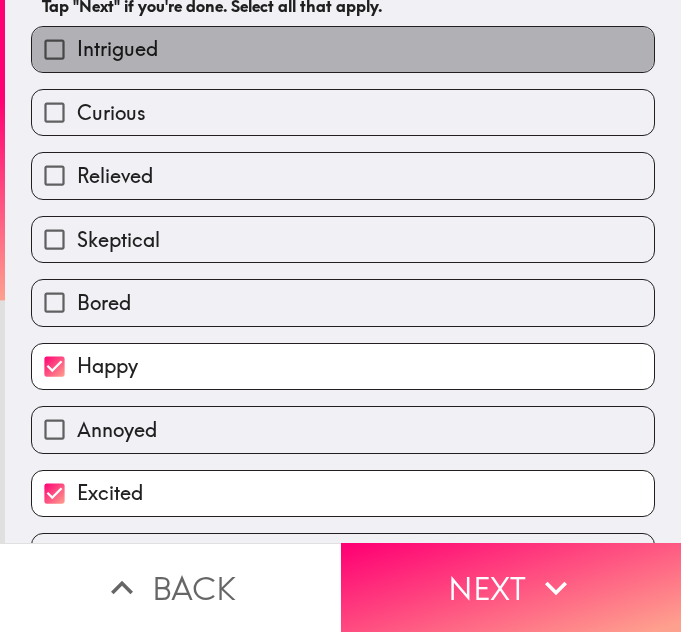 click on "Intrigued" at bounding box center [343, 49] 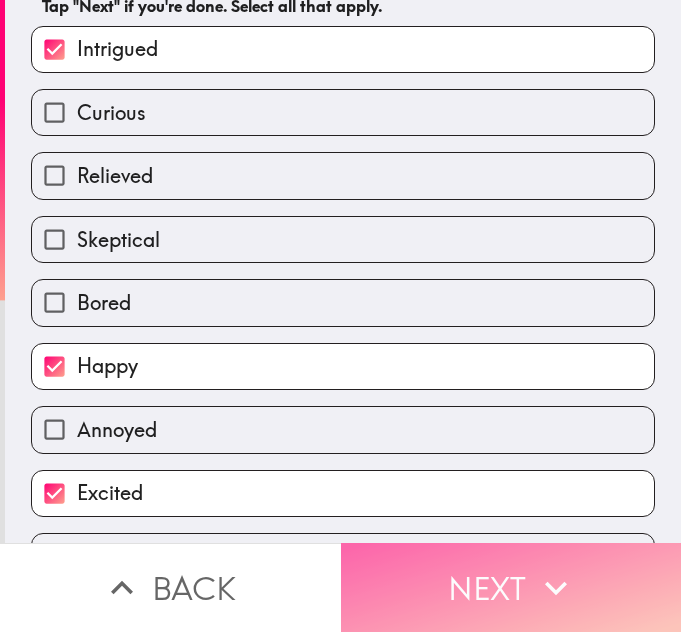 click on "Next" at bounding box center (511, 587) 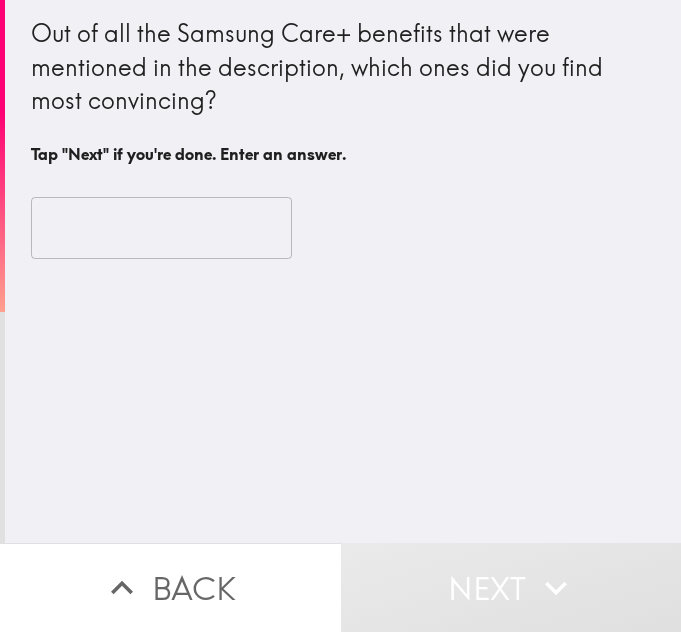 scroll, scrollTop: 0, scrollLeft: 0, axis: both 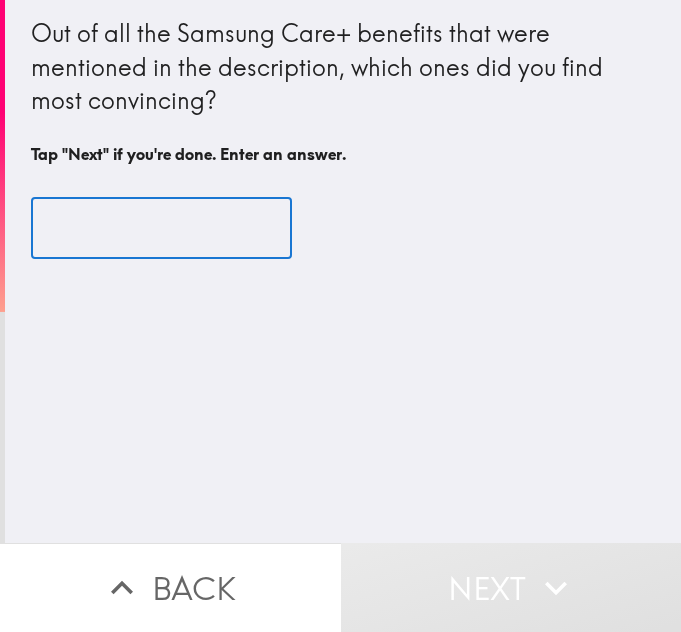 click at bounding box center [161, 228] 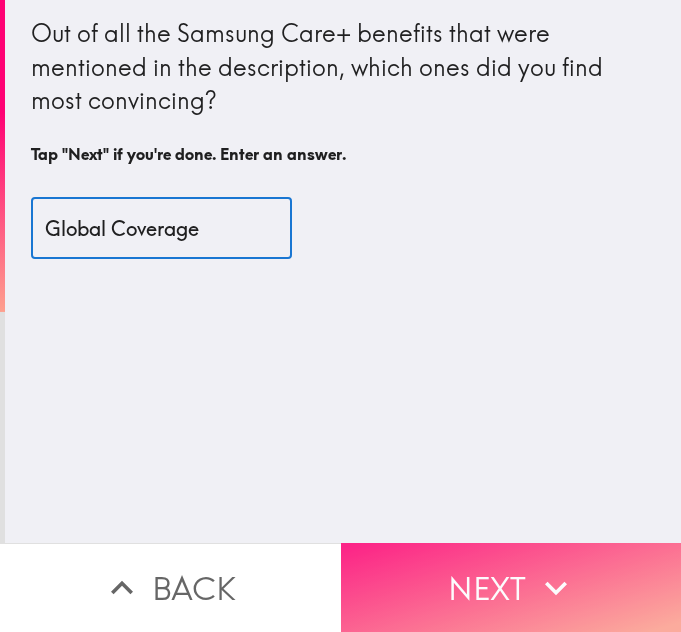 type on "Global Coverage" 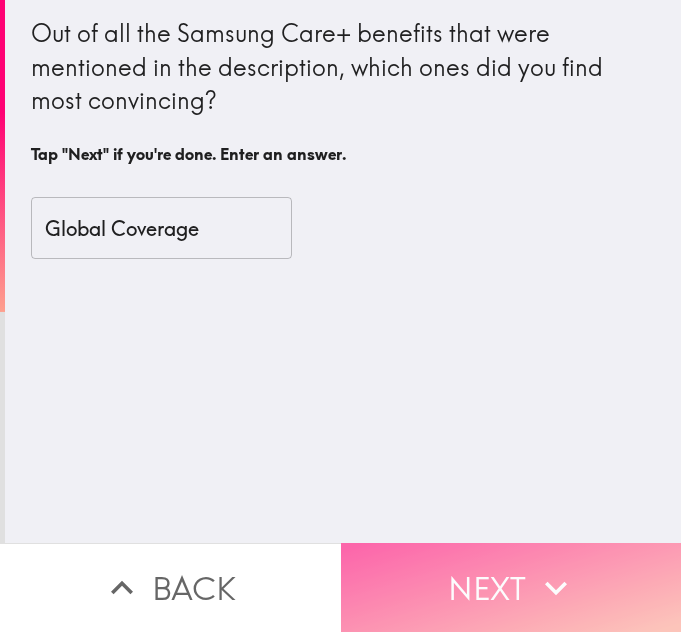 click 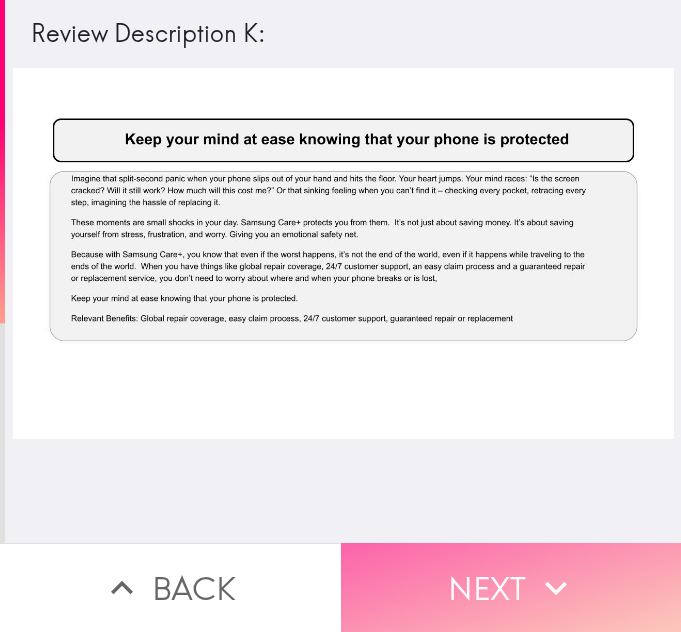click on "Next" at bounding box center [511, 587] 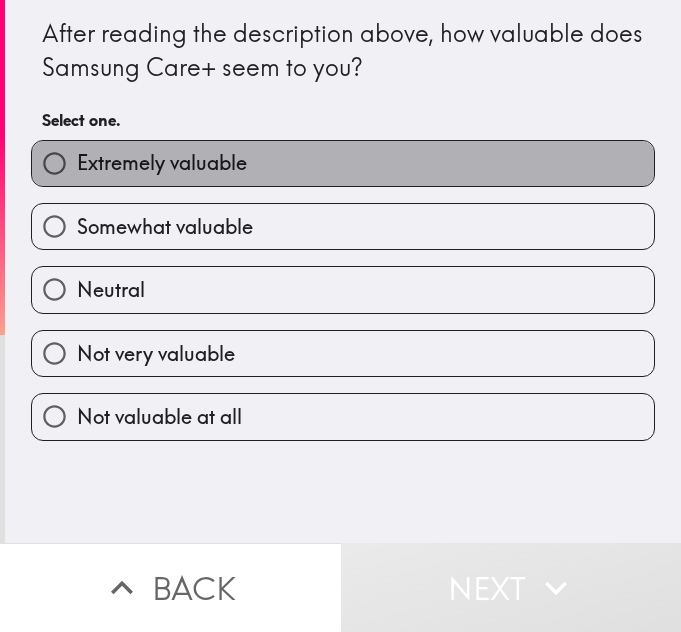 click on "Extremely valuable" at bounding box center [343, 163] 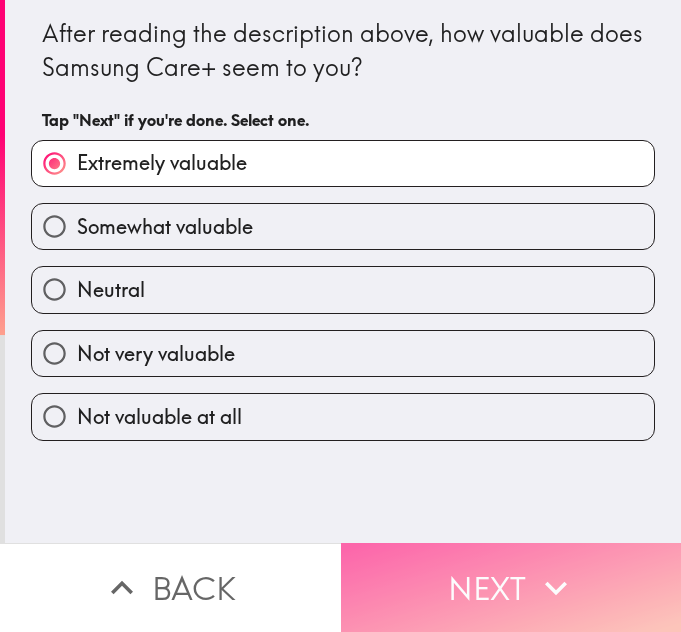 click on "Next" at bounding box center (511, 587) 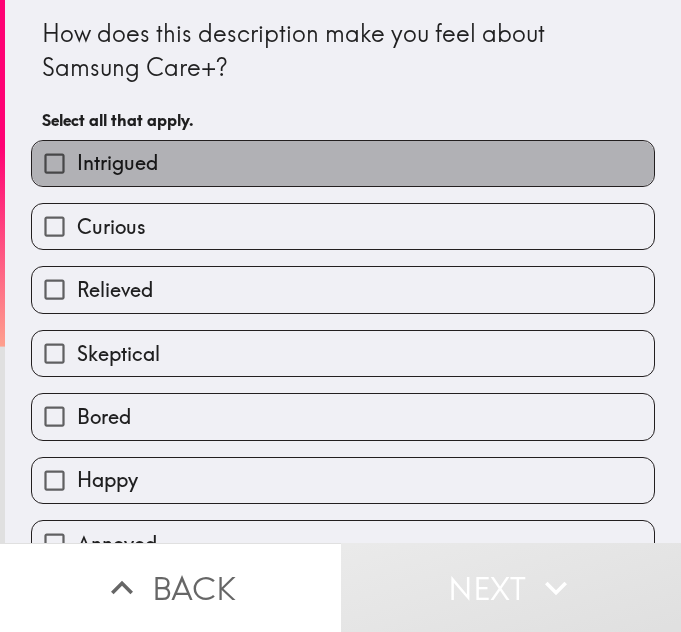 click on "Intrigued" at bounding box center (343, 163) 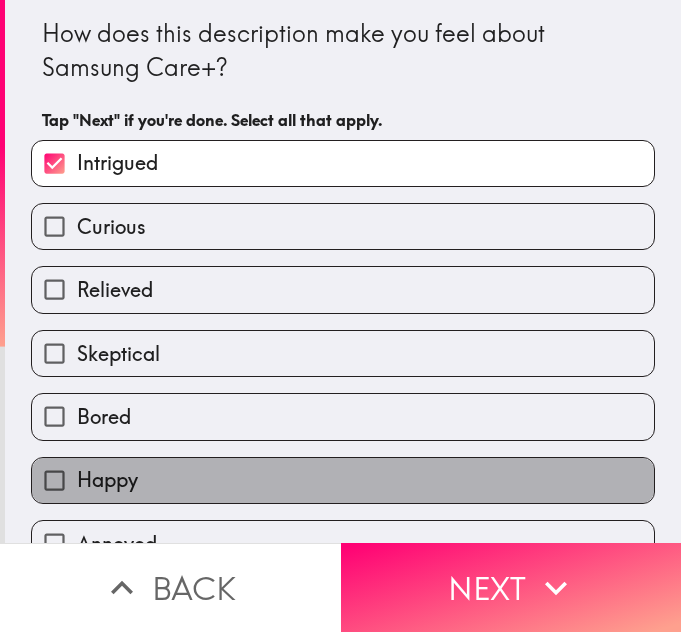 click on "Happy" at bounding box center (343, 480) 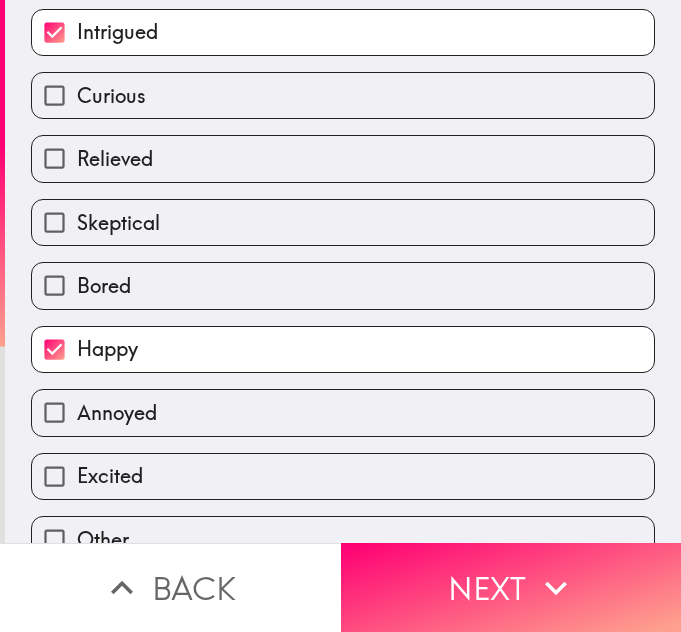 scroll, scrollTop: 155, scrollLeft: 0, axis: vertical 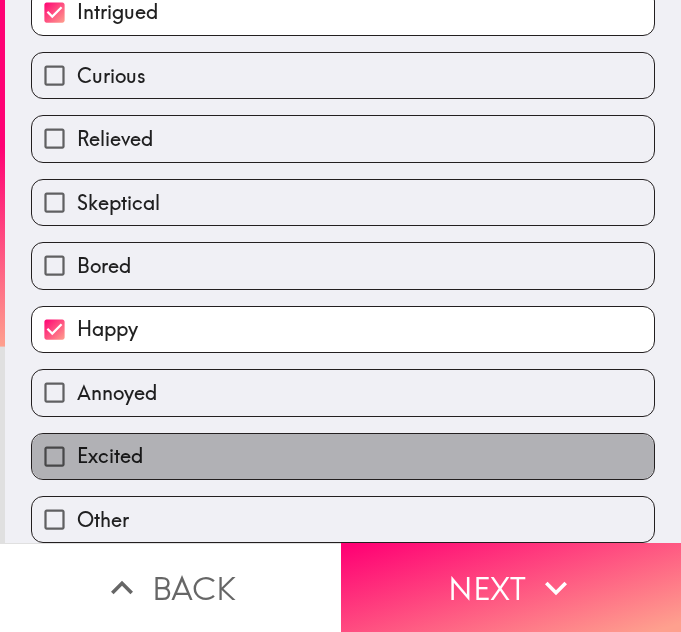 click on "Excited" at bounding box center (343, 456) 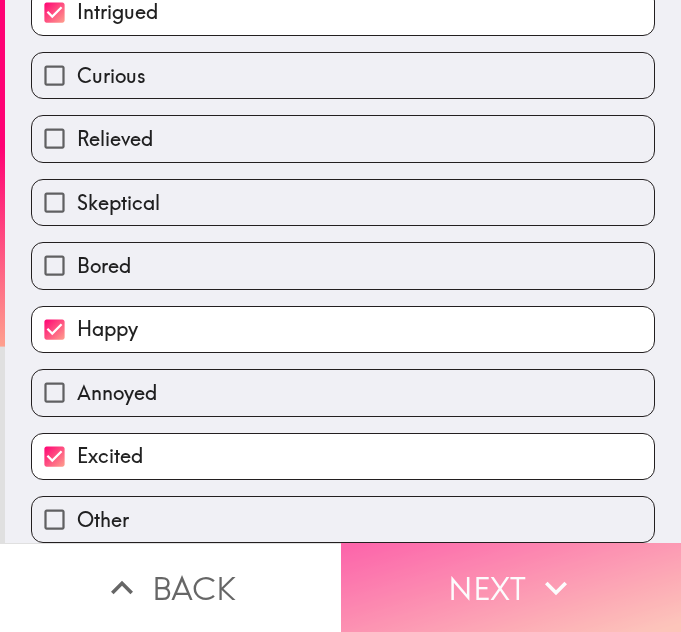 click on "Next" at bounding box center (511, 587) 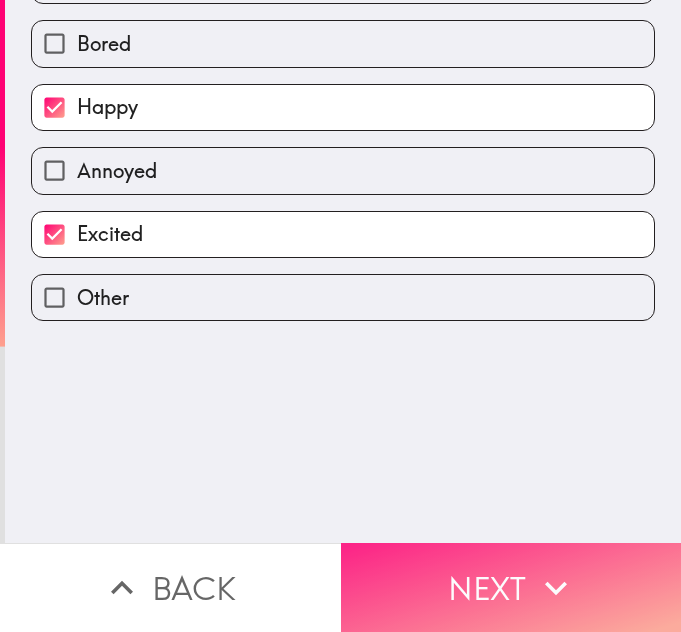 scroll, scrollTop: 0, scrollLeft: 0, axis: both 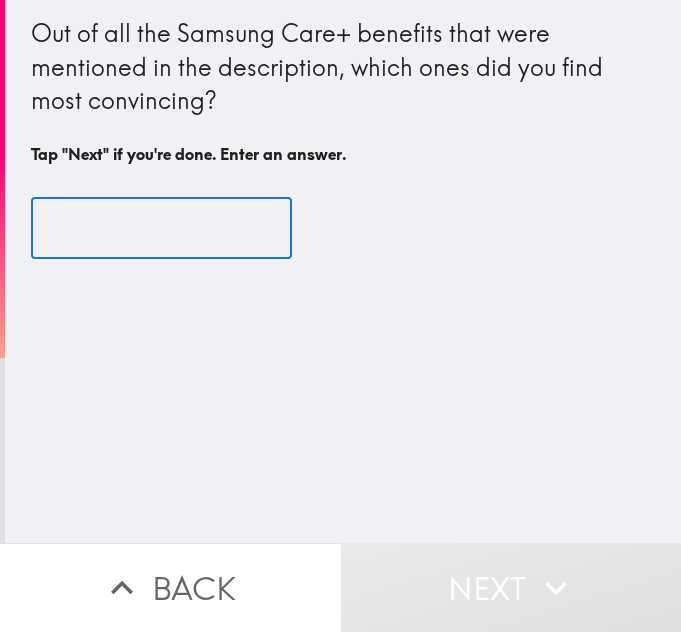 click at bounding box center (161, 228) 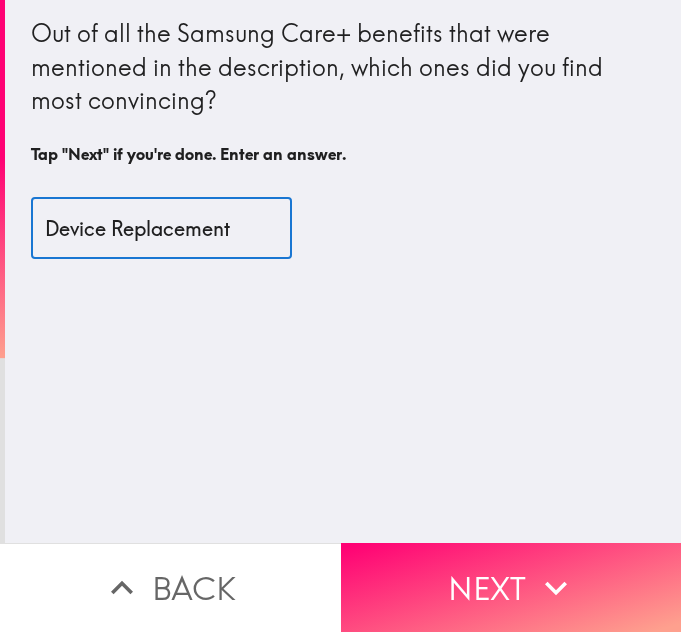 type on "Device Replacement" 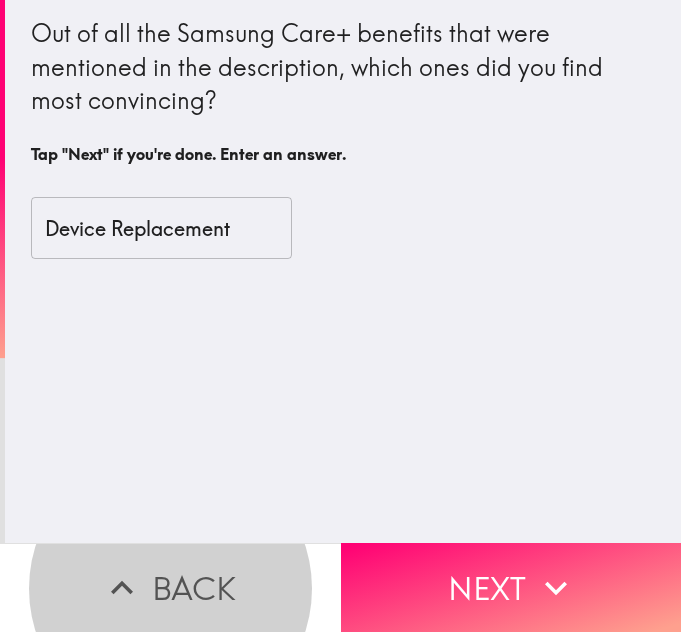 type 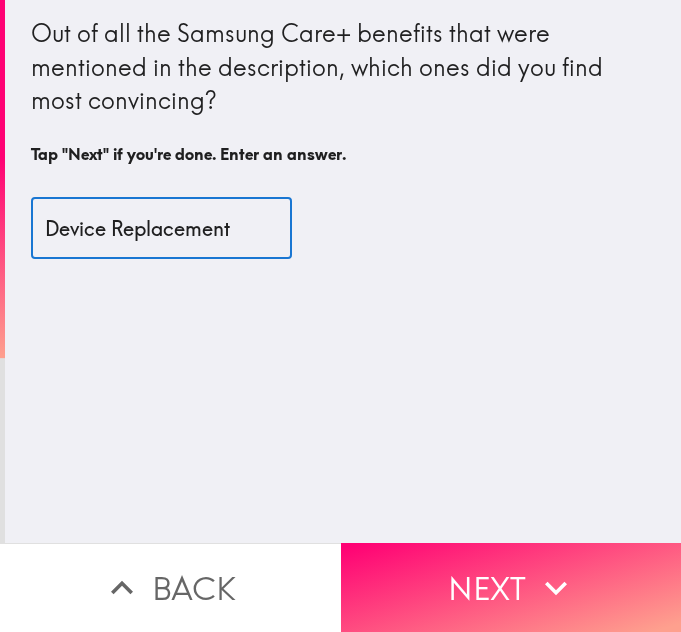 click on "Device Replacement" at bounding box center (161, 228) 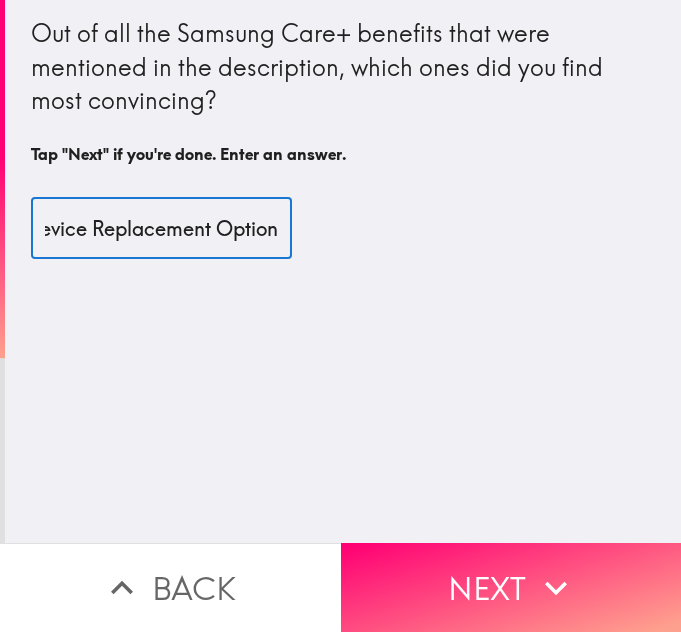scroll, scrollTop: 0, scrollLeft: 40, axis: horizontal 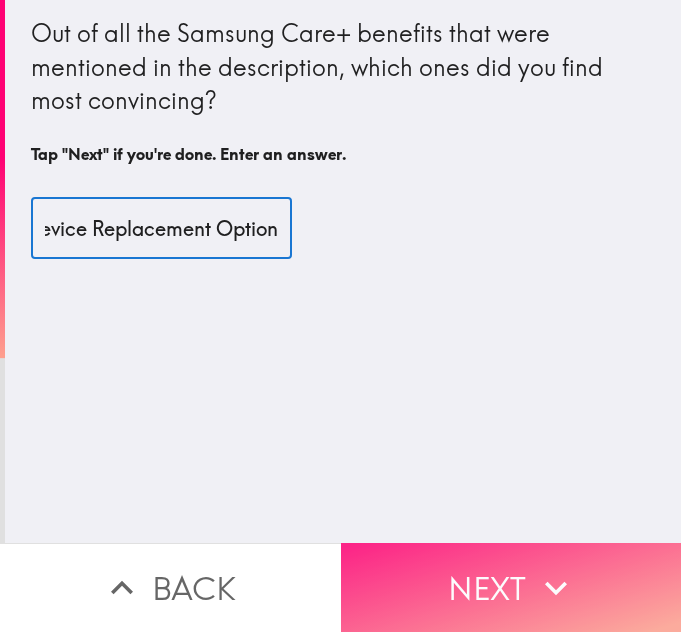 type on "Device Replacement Option" 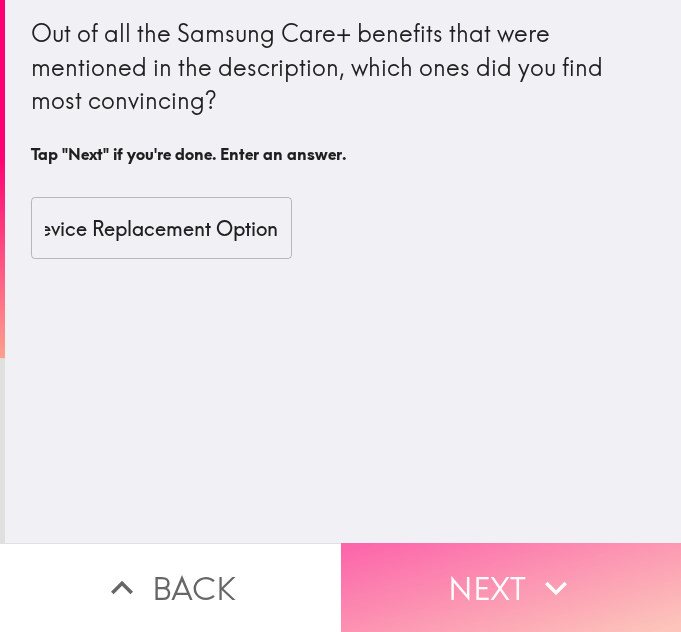 scroll, scrollTop: 0, scrollLeft: 0, axis: both 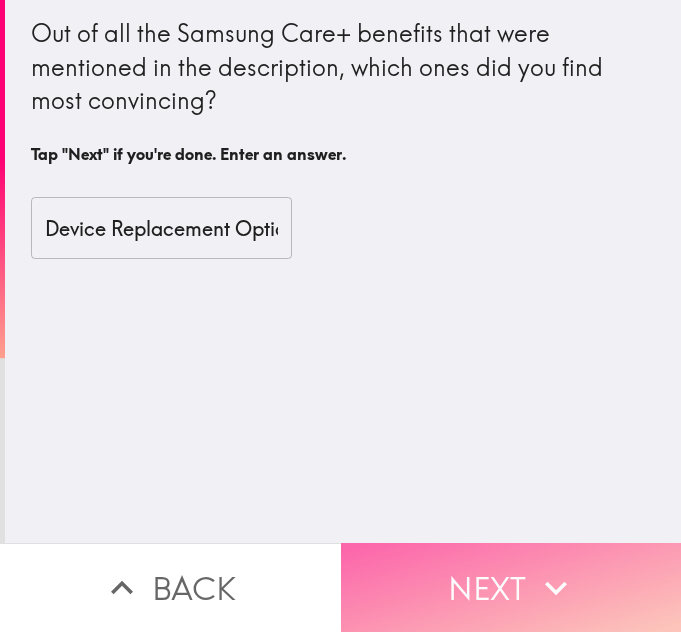 click on "Next" at bounding box center (511, 587) 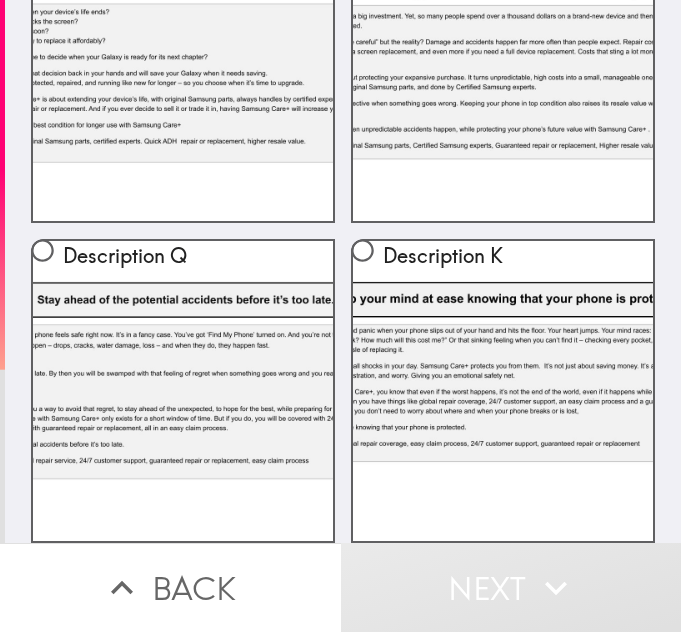 scroll, scrollTop: 236, scrollLeft: 0, axis: vertical 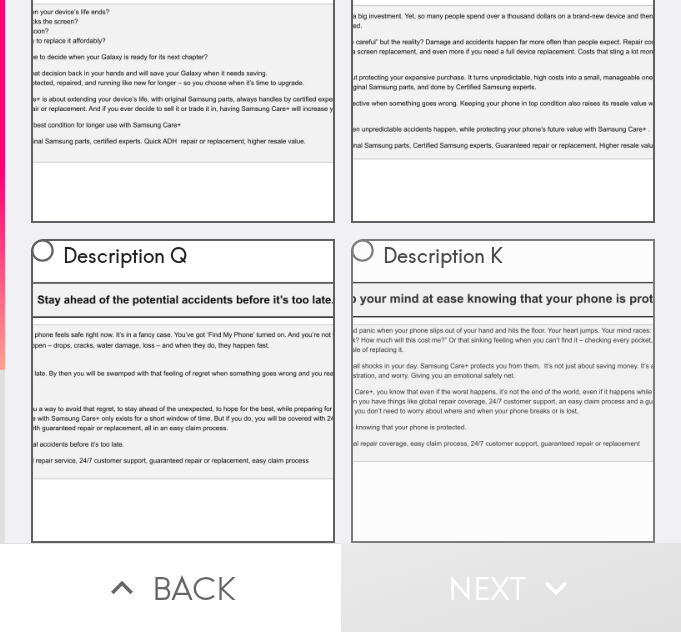click on "Description K" at bounding box center (503, 260) 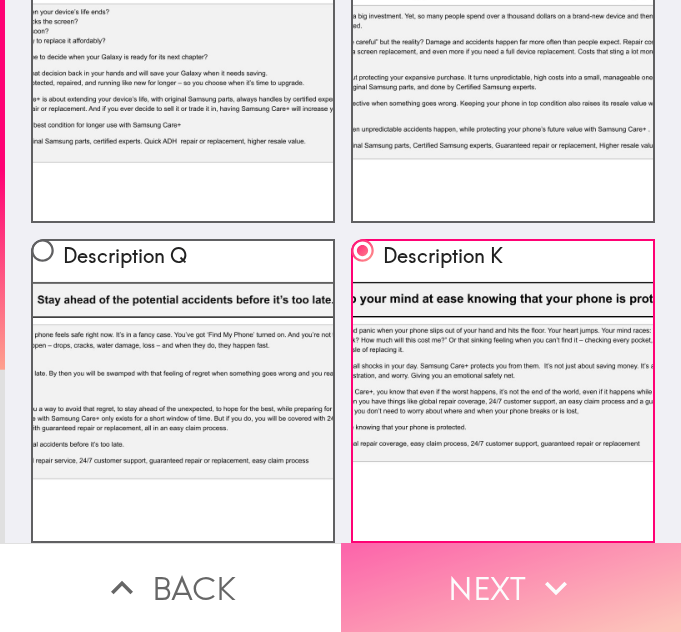 click on "Next" at bounding box center (511, 587) 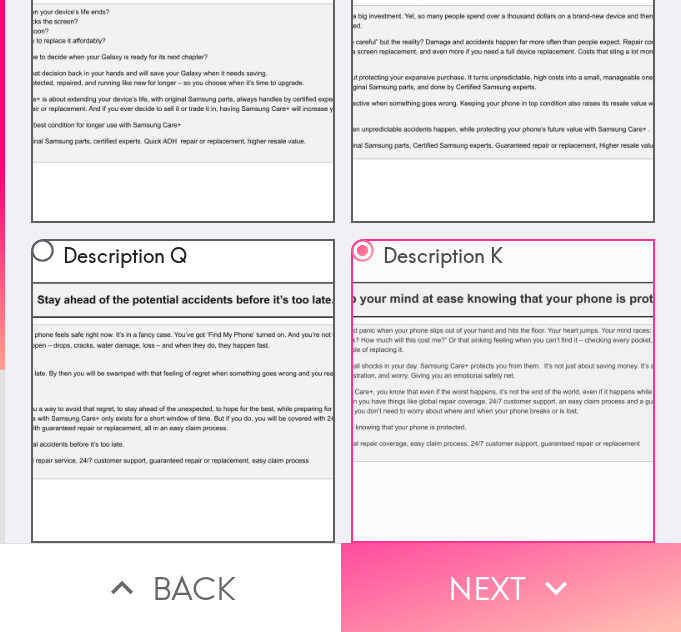 scroll, scrollTop: 0, scrollLeft: 0, axis: both 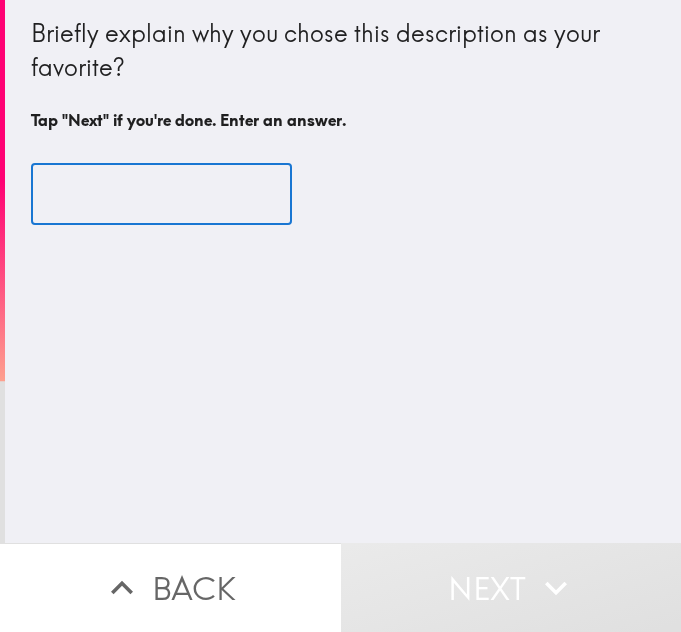 click at bounding box center (161, 195) 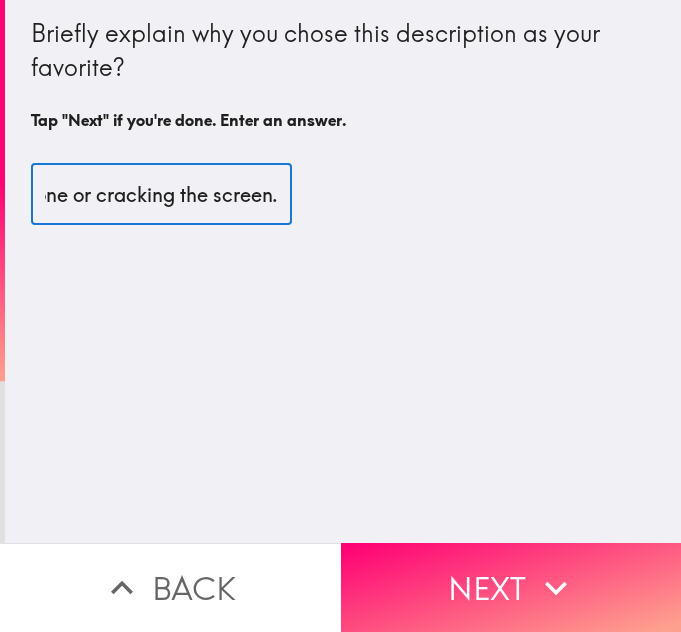 scroll, scrollTop: 0, scrollLeft: 1576, axis: horizontal 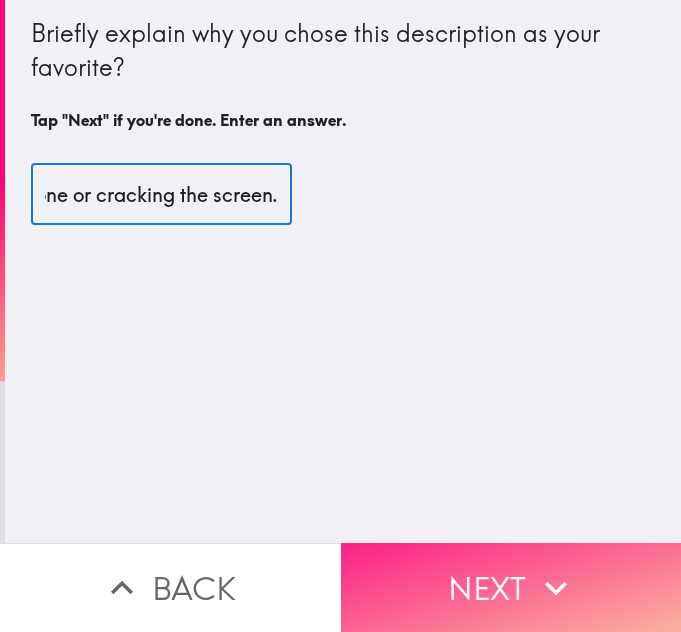 type on "I chose the accidental damage protection and fast repair service as my favourite because they directly address the most common issues I worry about like dropping my phone or cracking the screen." 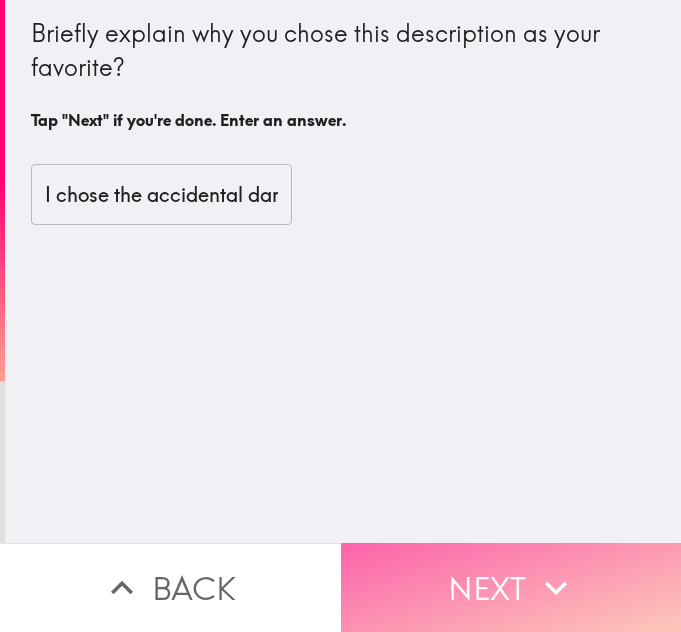 click on "Next" at bounding box center [511, 587] 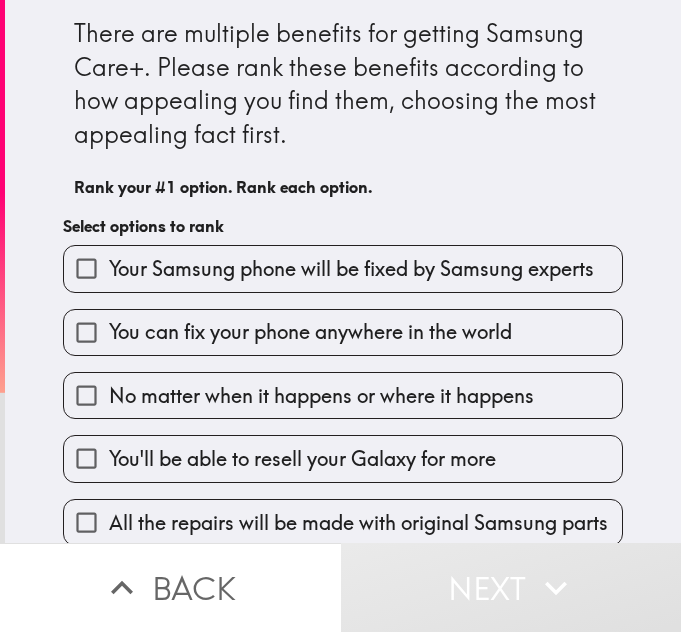 click on "Your Samsung phone will be fixed by Samsung experts" at bounding box center [351, 269] 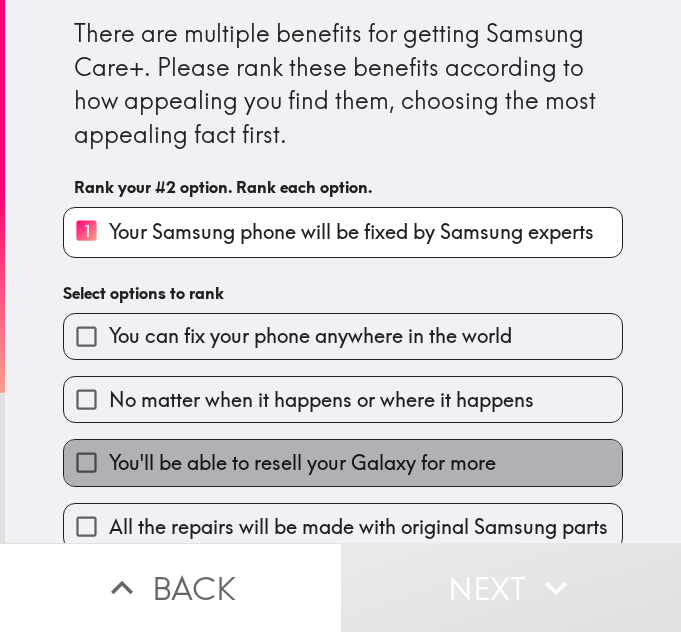 click on "You'll be able to resell your Galaxy for more" at bounding box center [302, 463] 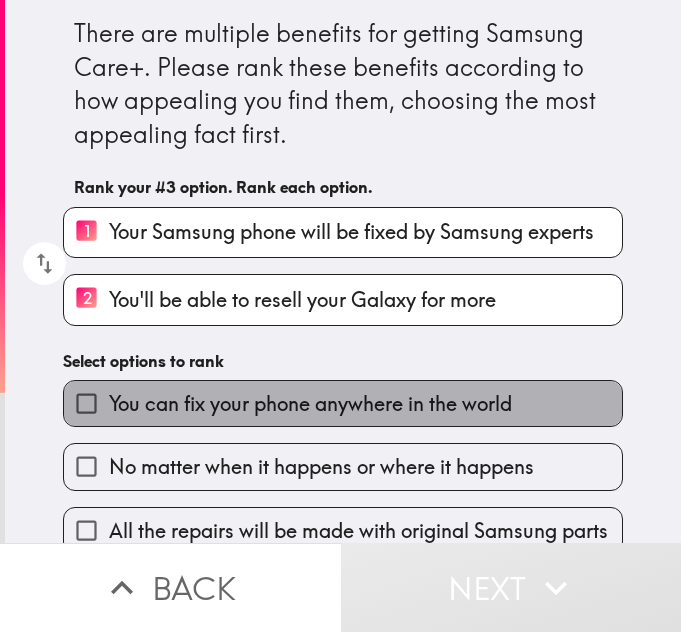 click on "You can fix your phone anywhere in the world" at bounding box center (310, 404) 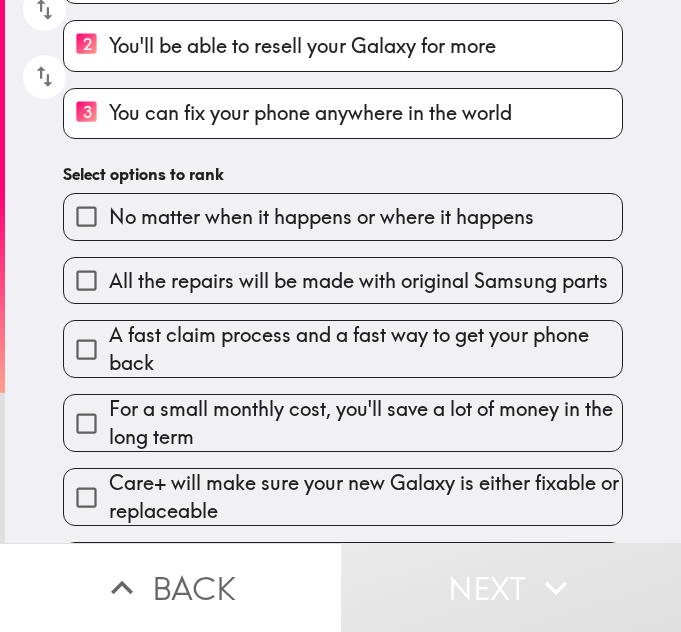 scroll, scrollTop: 316, scrollLeft: 0, axis: vertical 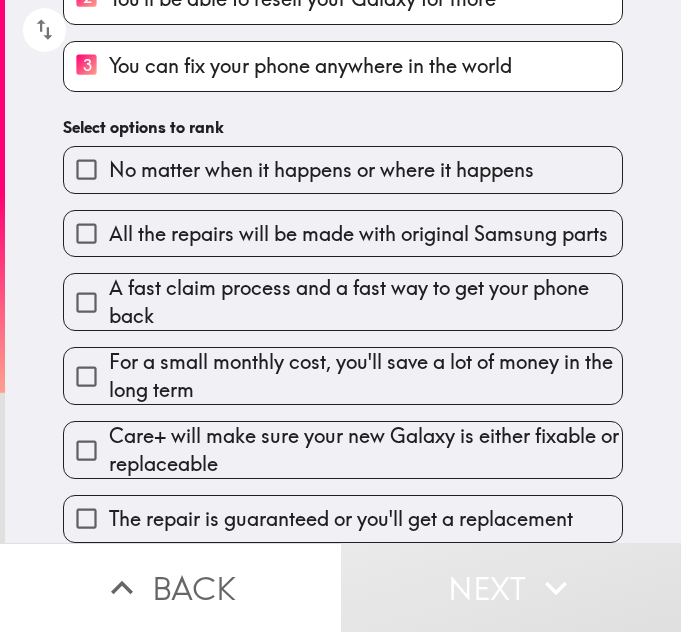 click on "All the repairs will be made with original Samsung parts" at bounding box center (335, 225) 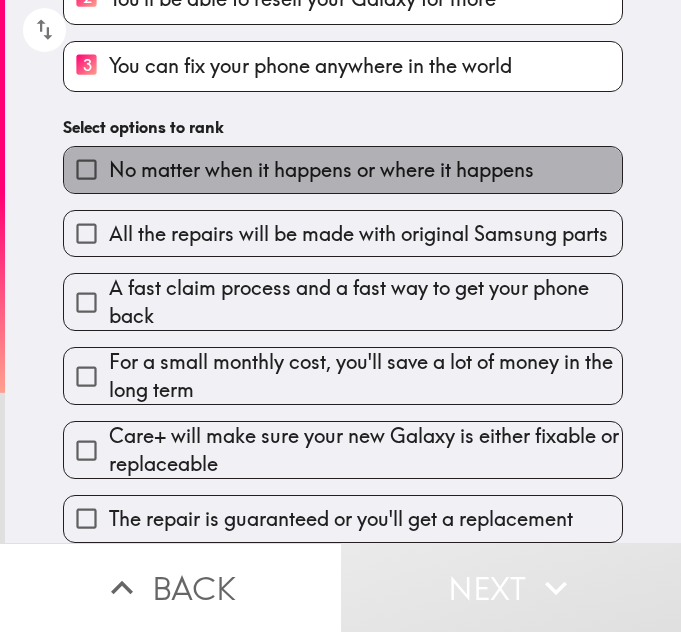 click on "No matter when it happens or where it happens" at bounding box center [343, 169] 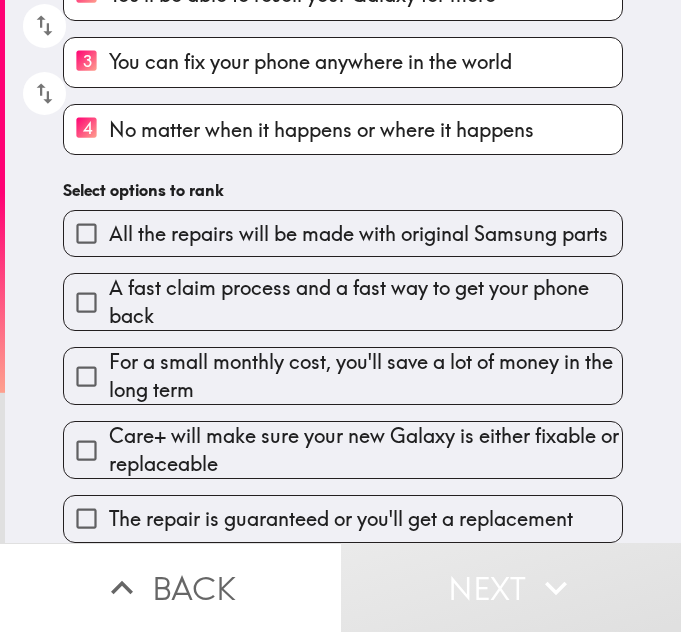 click on "For a small monthly cost, you'll save a lot of money in the long term" at bounding box center [365, 376] 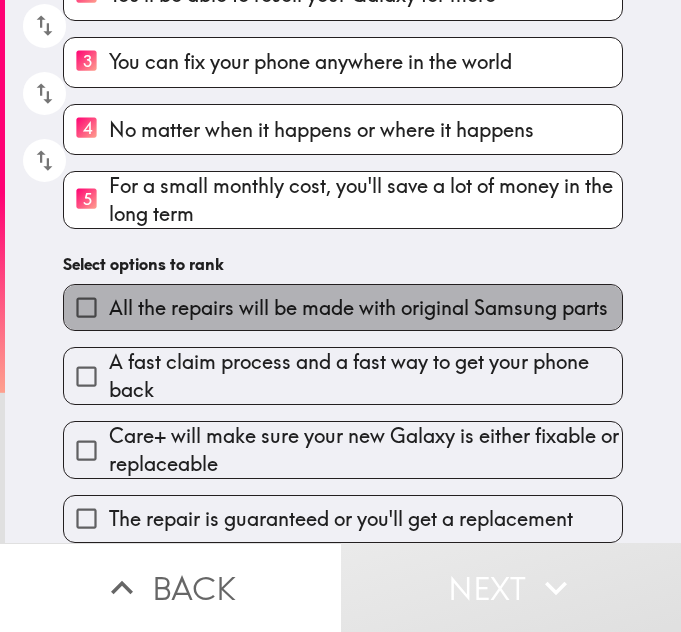click on "All the repairs will be made with original Samsung parts" at bounding box center (343, 307) 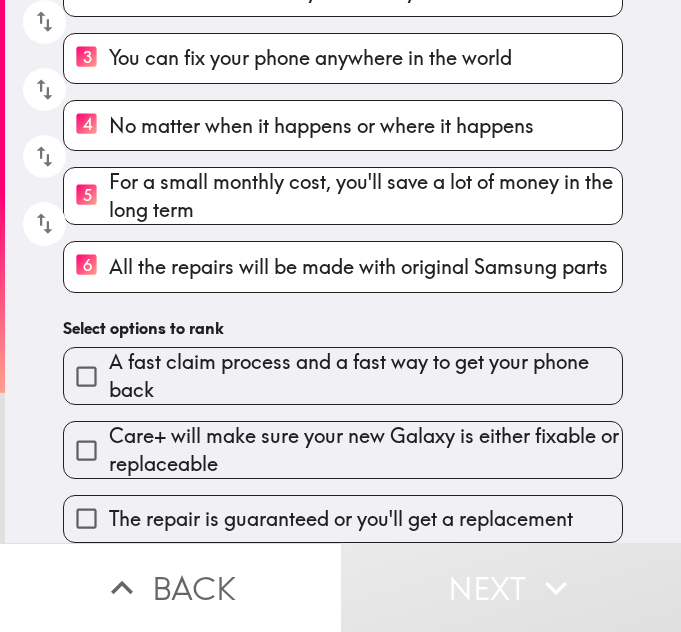 drag, startPoint x: 368, startPoint y: 311, endPoint x: 448, endPoint y: 408, distance: 125.73385 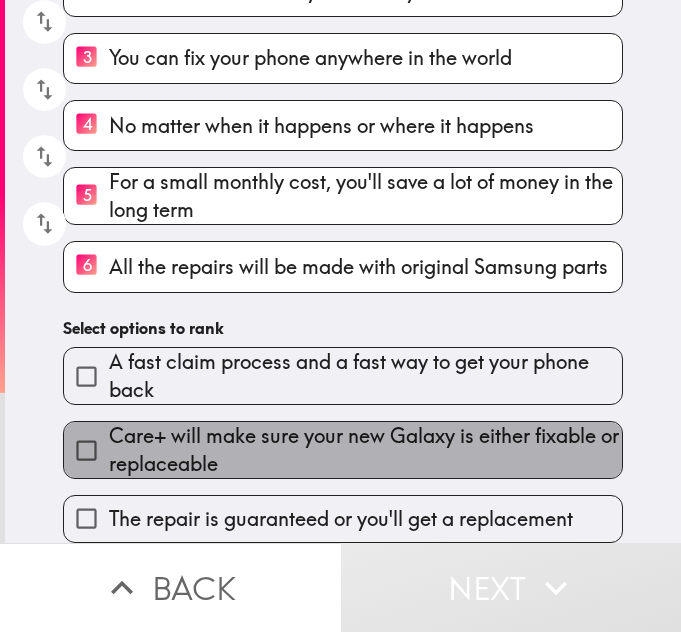 click on "Care+ will make sure your new Galaxy is either fixable or replaceable" at bounding box center [365, 450] 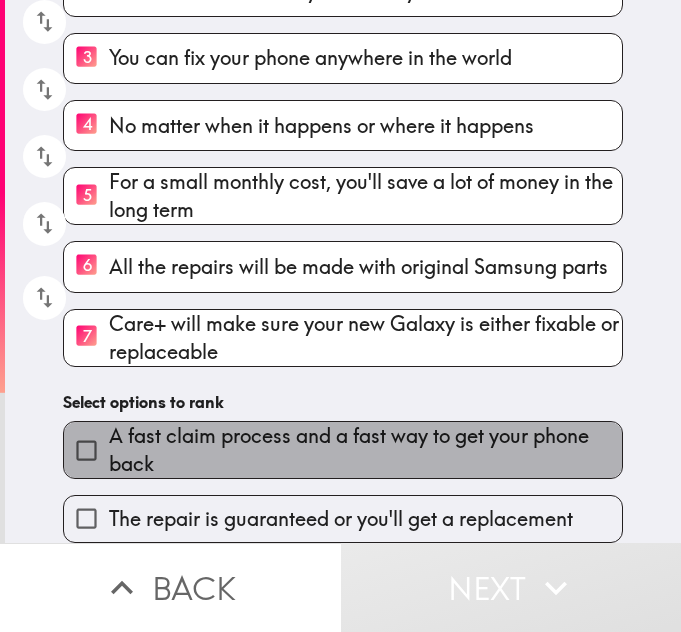 click on "A fast claim process and a fast way to get your phone back" at bounding box center (365, 450) 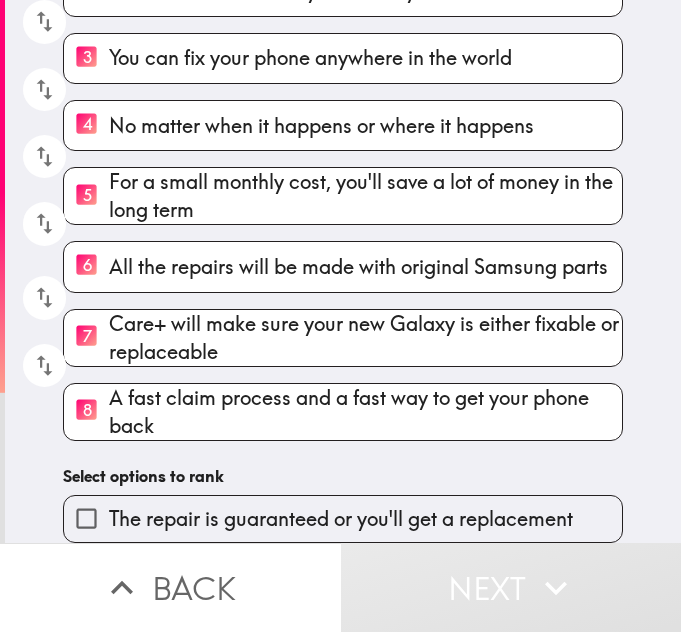 scroll, scrollTop: 324, scrollLeft: 0, axis: vertical 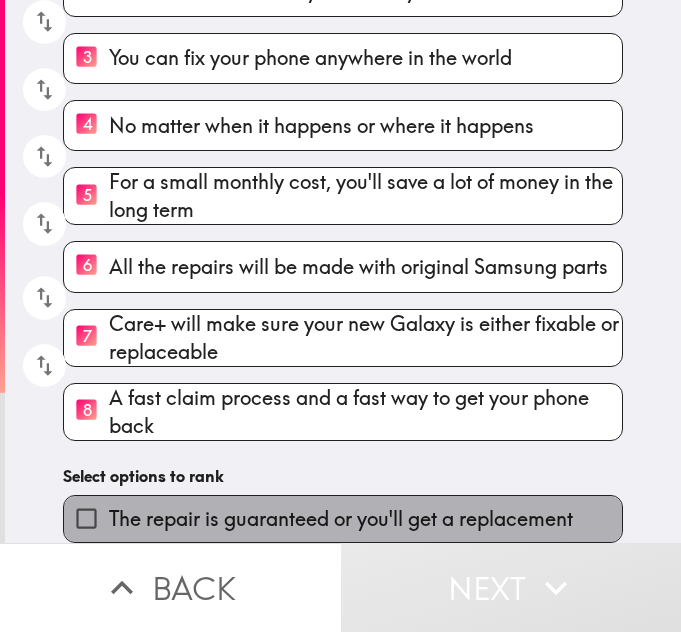 click on "The repair is guaranteed or you'll get a replacement" at bounding box center (341, 519) 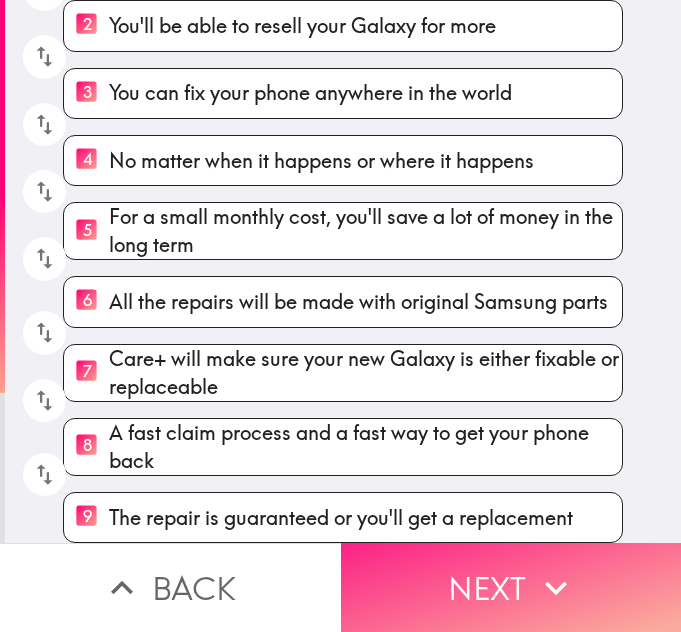 click on "Next" at bounding box center [511, 587] 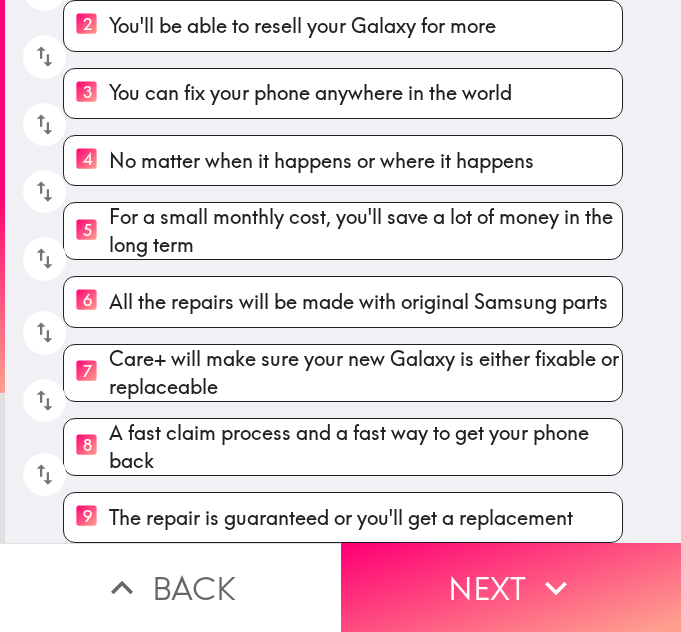 scroll, scrollTop: 56, scrollLeft: 0, axis: vertical 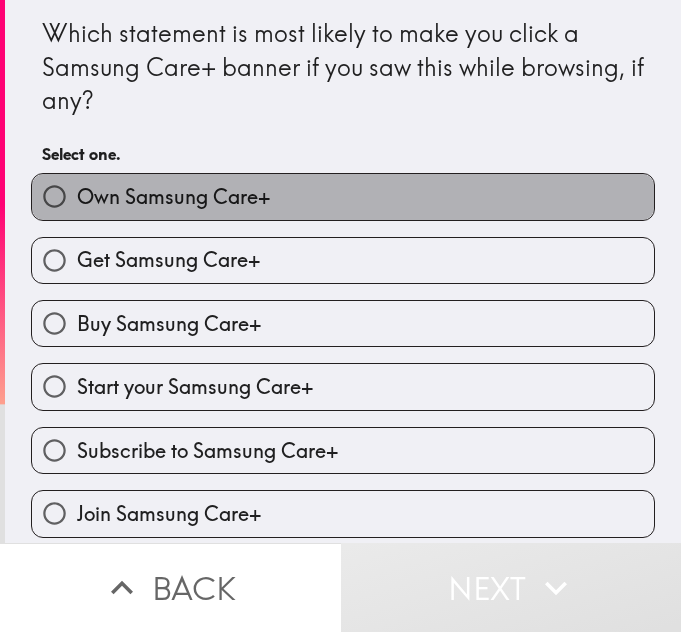 click on "Own Samsung Care+" at bounding box center (173, 197) 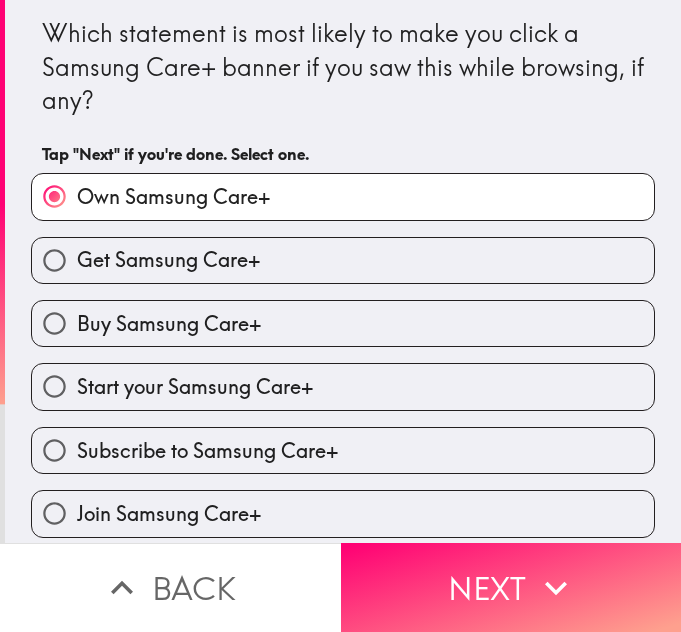 click on "Start your Samsung Care+" at bounding box center [335, 378] 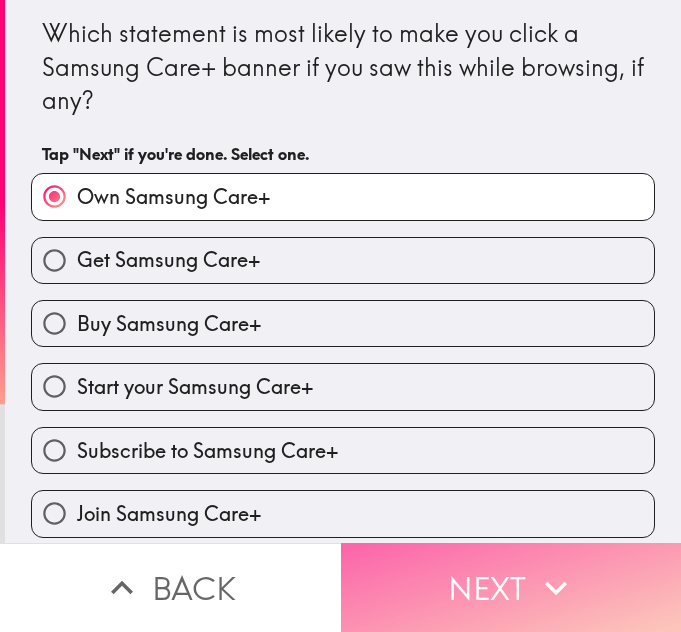 click on "Next" at bounding box center [511, 587] 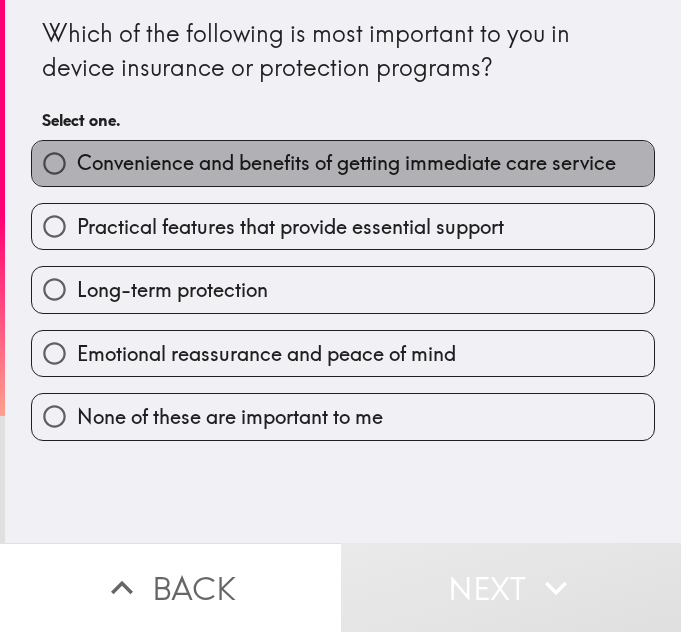 click on "Convenience and benefits of getting immediate care service" at bounding box center [343, 163] 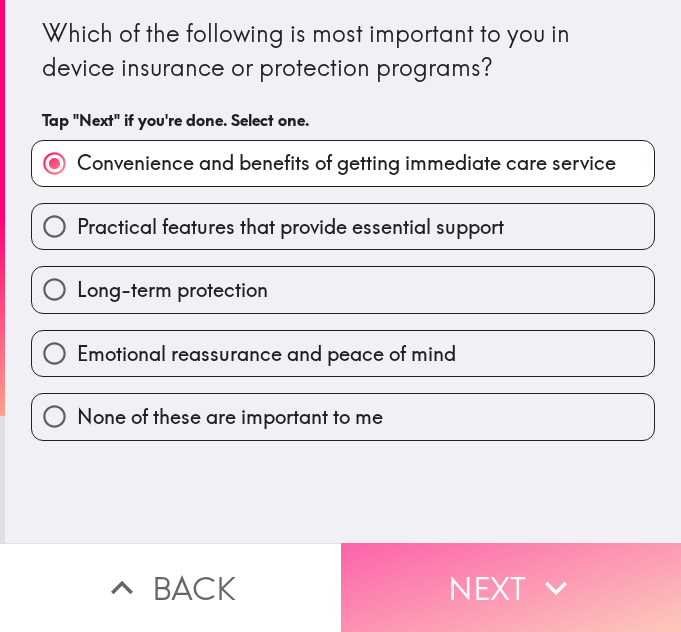 click on "Next" at bounding box center (511, 587) 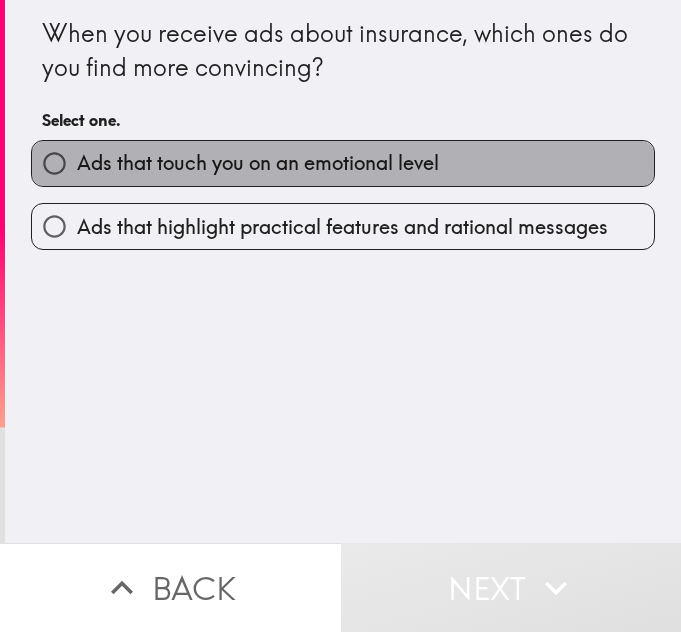 click on "Ads that touch you on an emotional level" at bounding box center [343, 163] 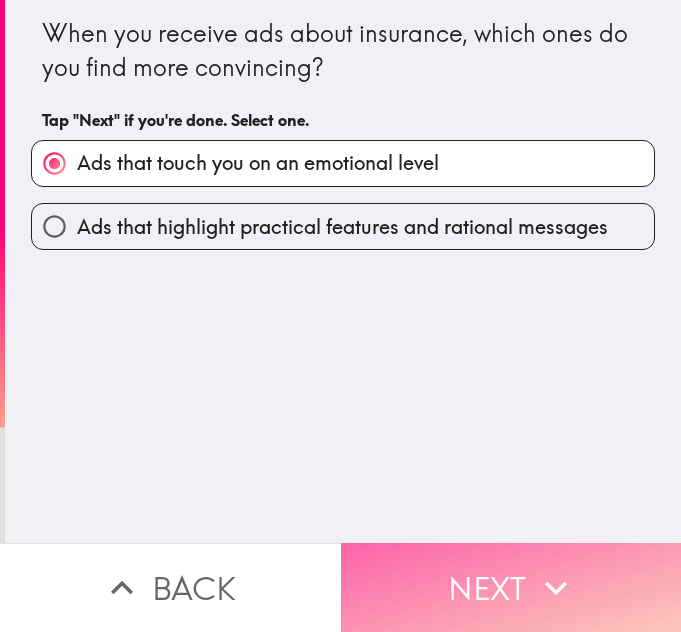 click on "Next" at bounding box center [511, 587] 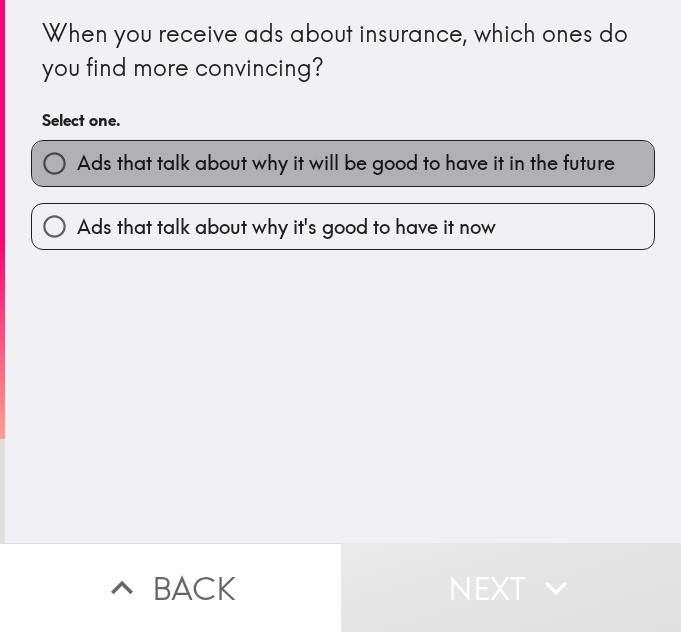 click on "Ads that talk about why it will be good to have it in the future" at bounding box center [346, 163] 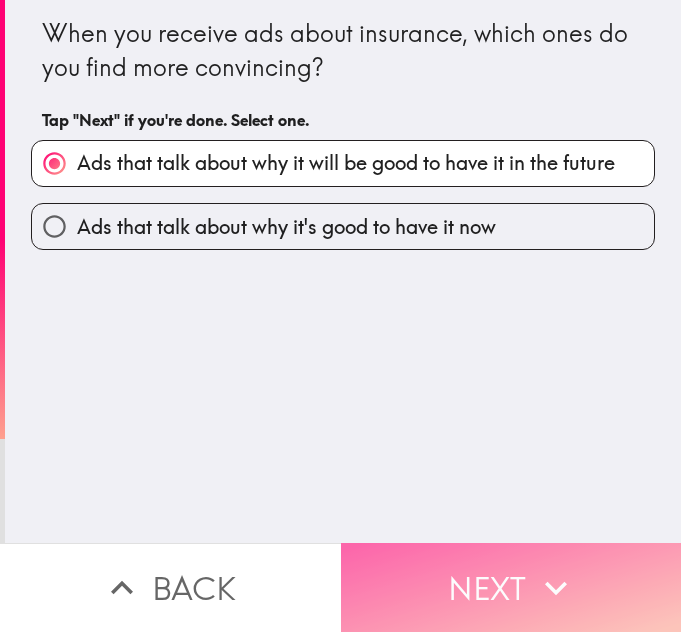 click on "Next" at bounding box center [511, 587] 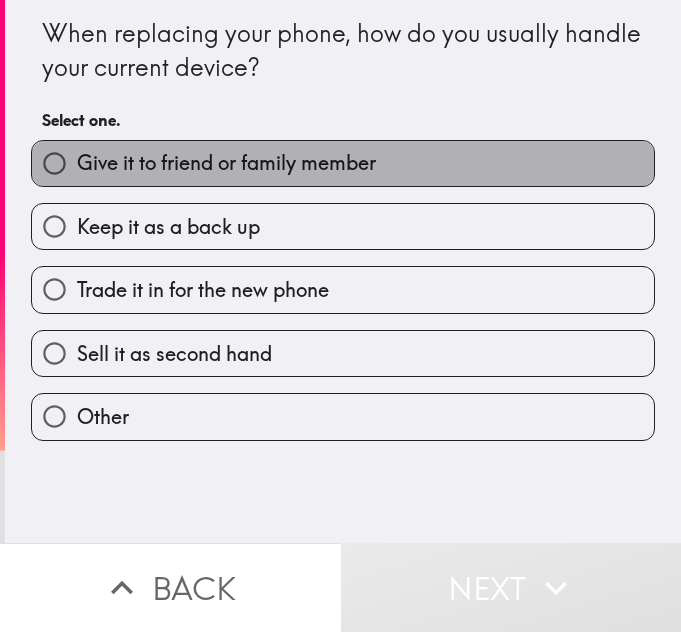 click on "Give it to friend or family member" at bounding box center [226, 163] 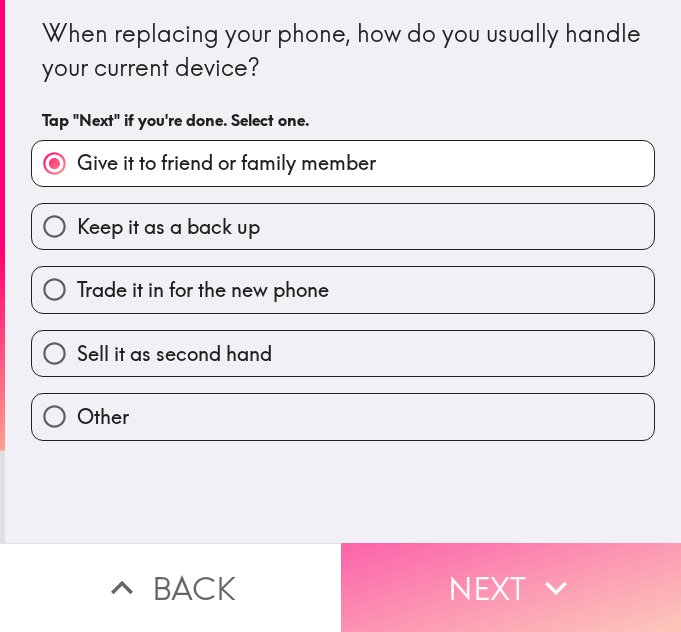 click on "Next" at bounding box center [511, 587] 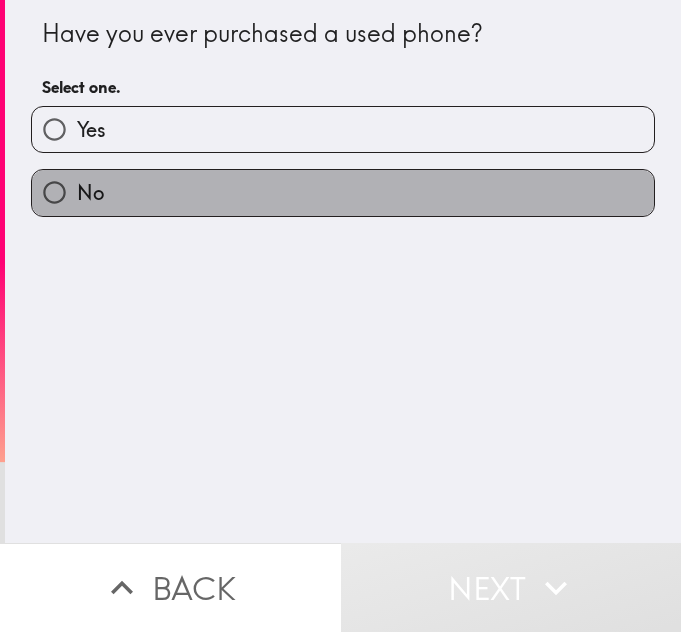 click on "No" at bounding box center [343, 192] 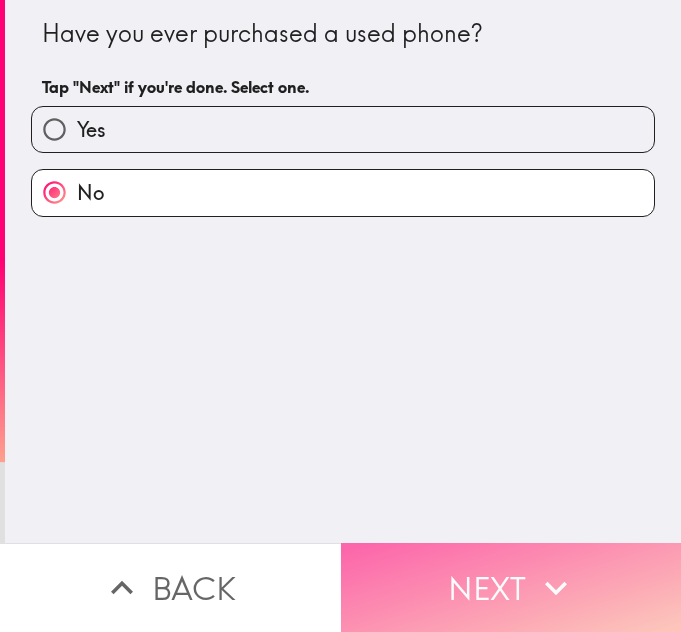 click on "Next" at bounding box center [511, 587] 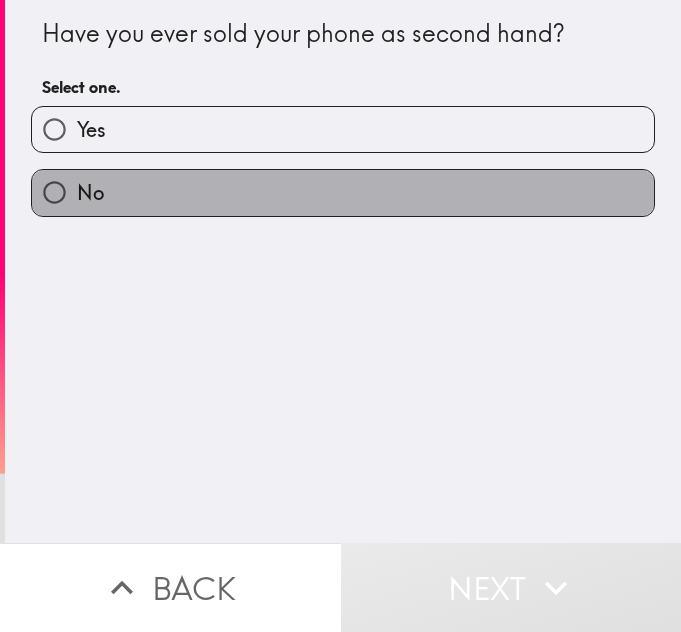 click on "No" at bounding box center [343, 192] 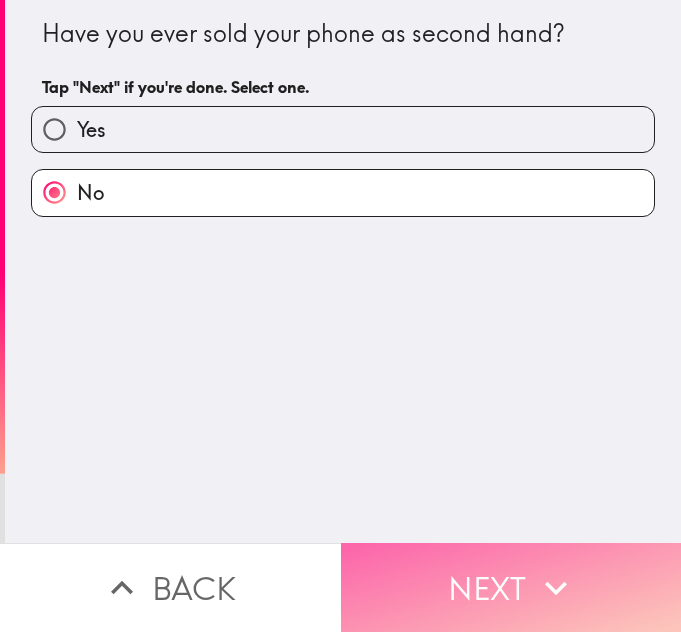 click on "Next" at bounding box center [511, 587] 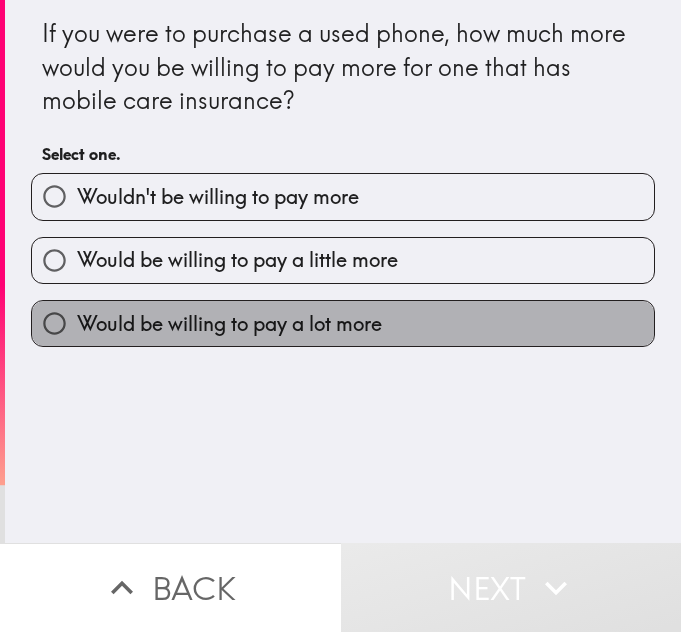 click on "Would be willing to pay a lot more" at bounding box center [229, 324] 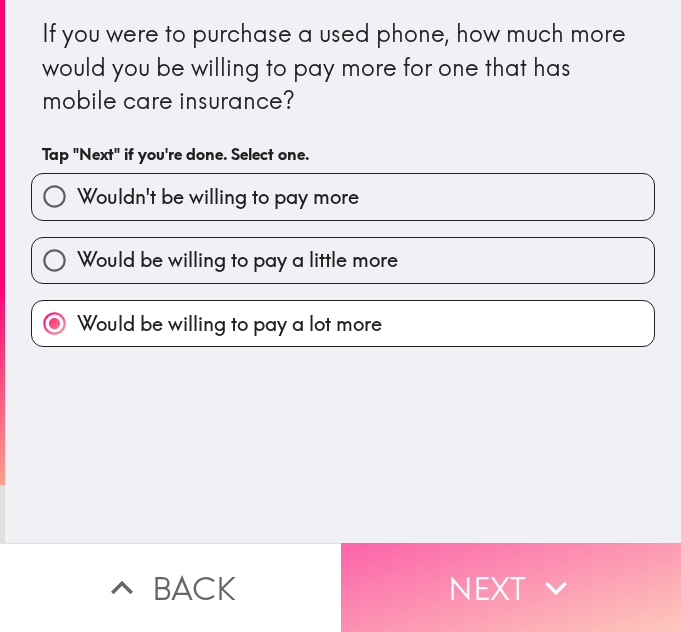 click on "Next" at bounding box center (511, 587) 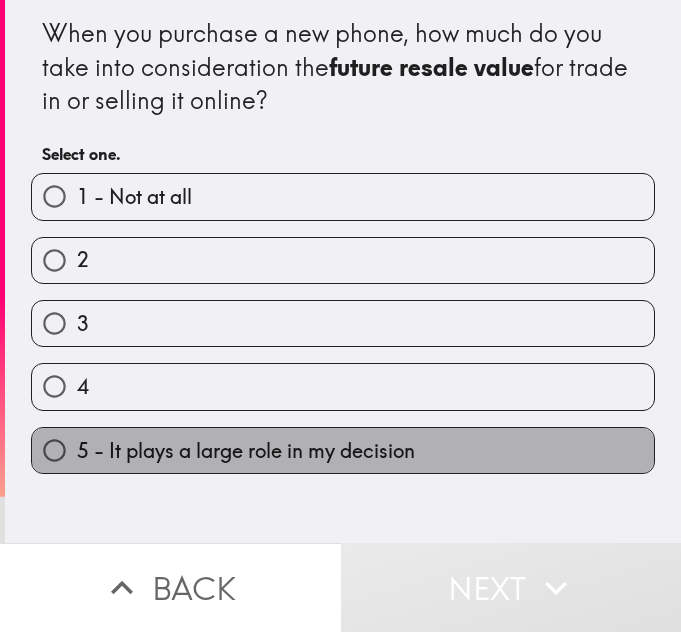 click on "5 - It plays a large role in my decision" at bounding box center (246, 451) 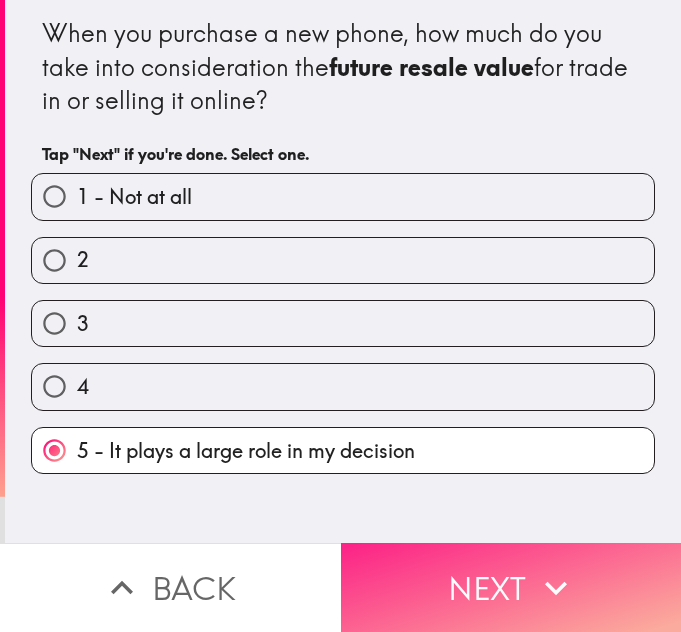 click on "Next" at bounding box center (511, 587) 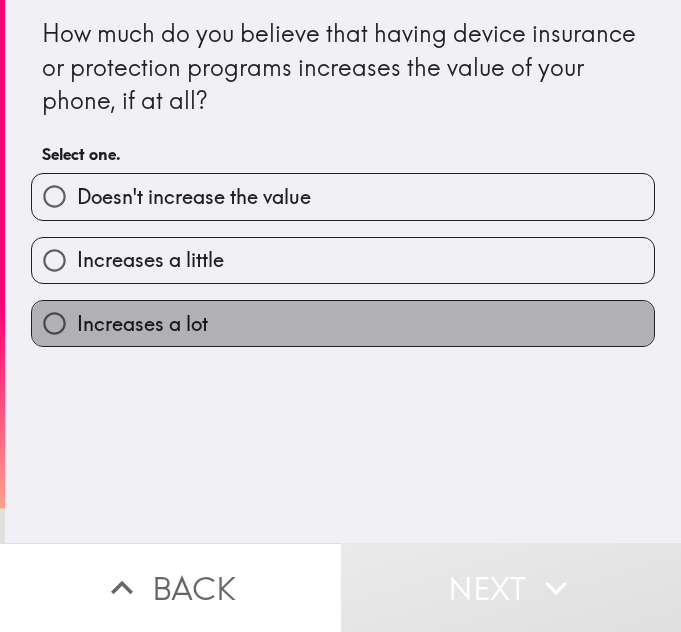 click on "Increases a lot" at bounding box center [343, 323] 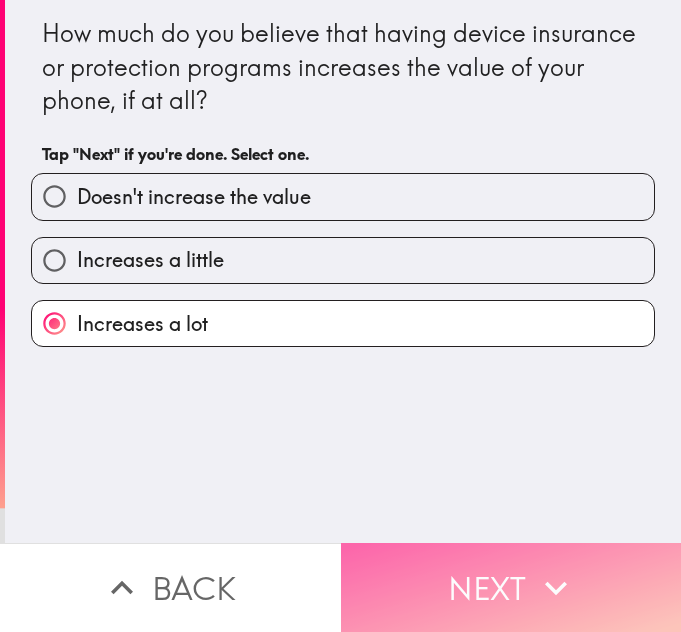 click on "Next" at bounding box center (511, 587) 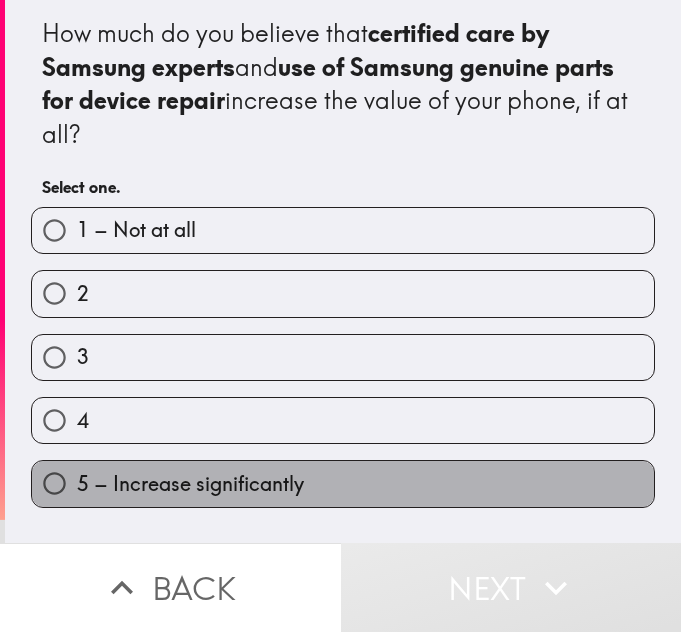 click on "5 – Increase significantly" at bounding box center (190, 484) 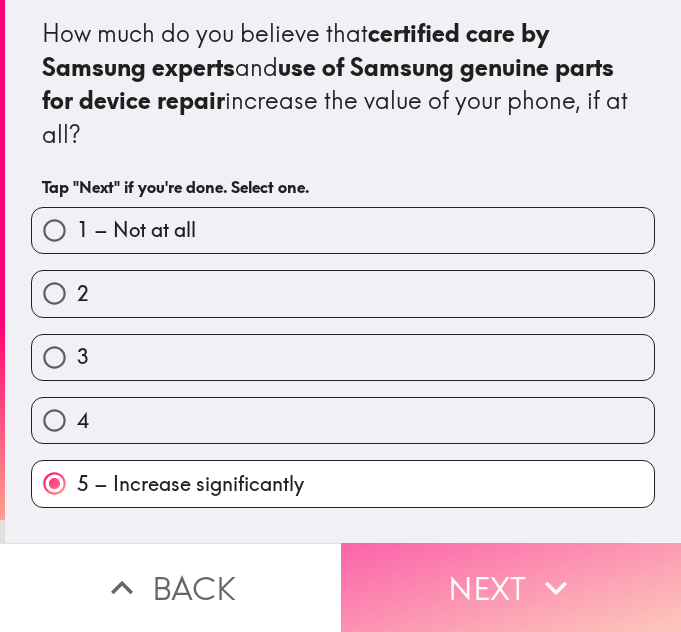 click on "Next" at bounding box center [511, 587] 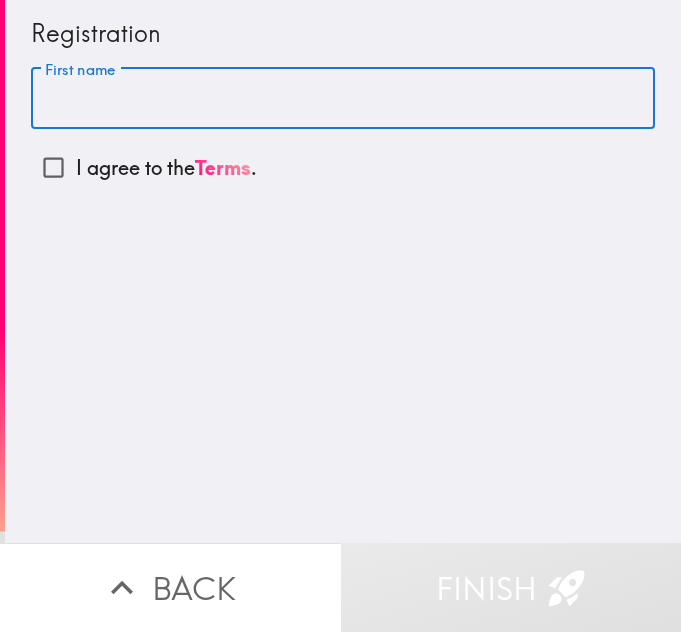 click on "First name" at bounding box center [343, 99] 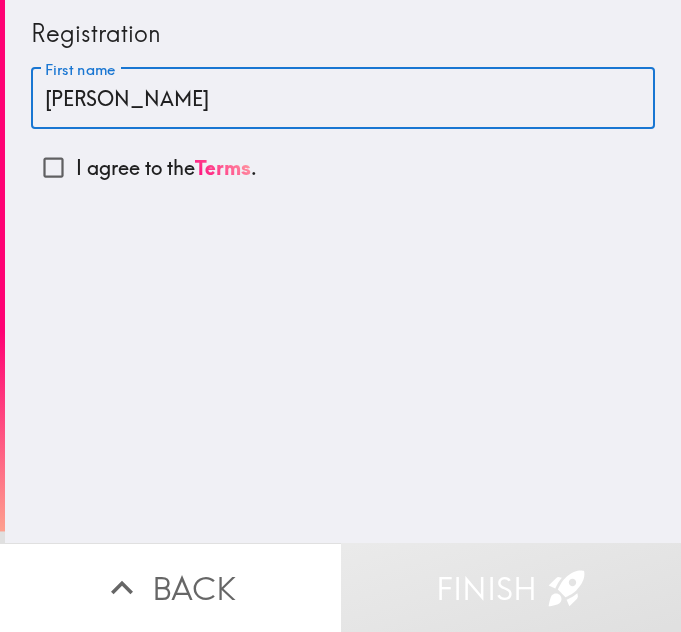 type on "[PERSON_NAME]" 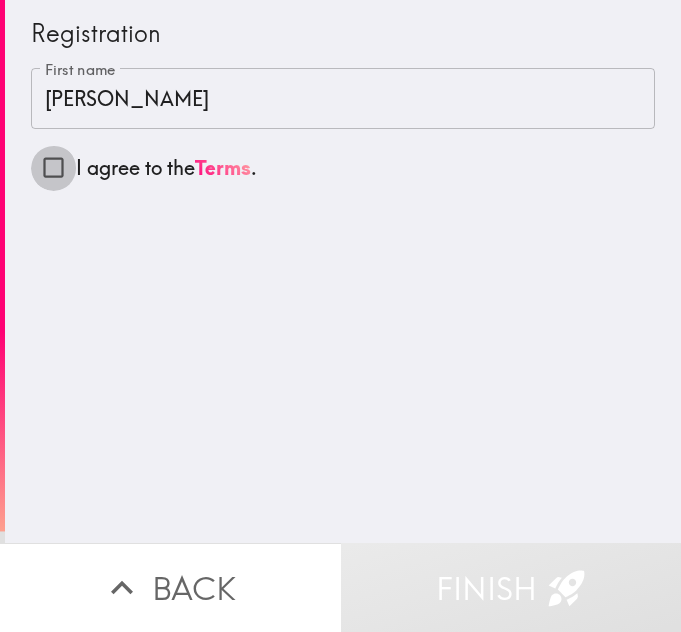 click on "I agree to the  Terms ." at bounding box center (53, 167) 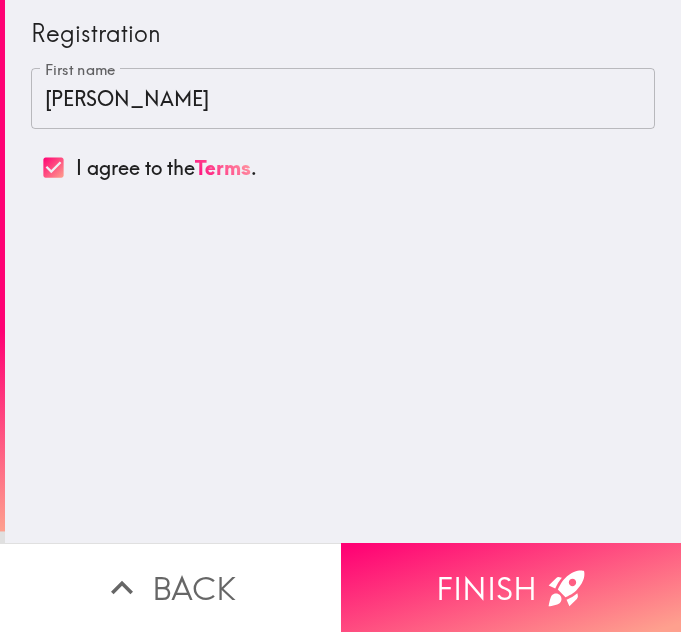 drag, startPoint x: 508, startPoint y: 579, endPoint x: 806, endPoint y: 175, distance: 502.01593 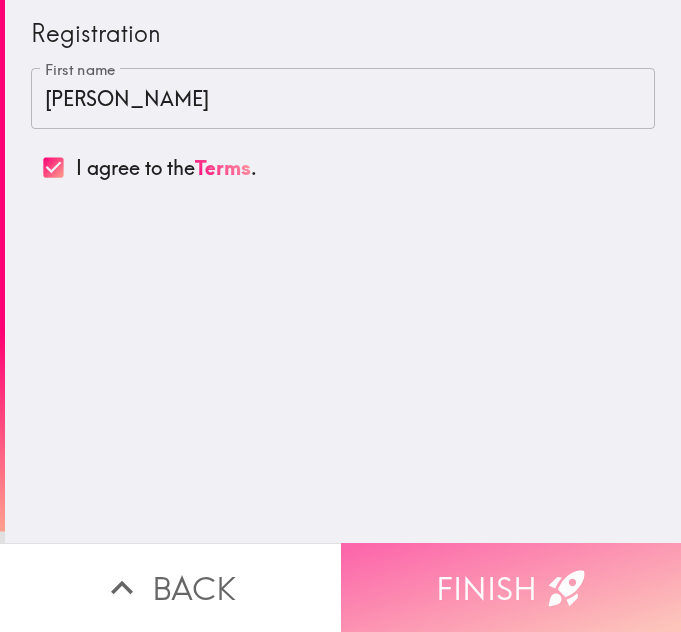 click 